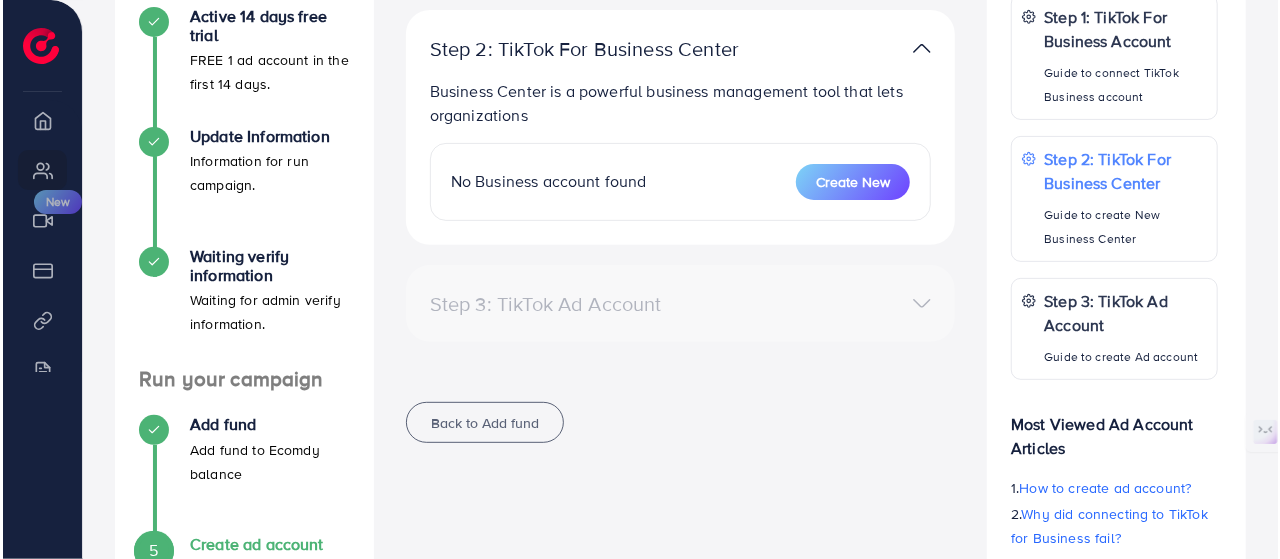 scroll, scrollTop: 0, scrollLeft: 0, axis: both 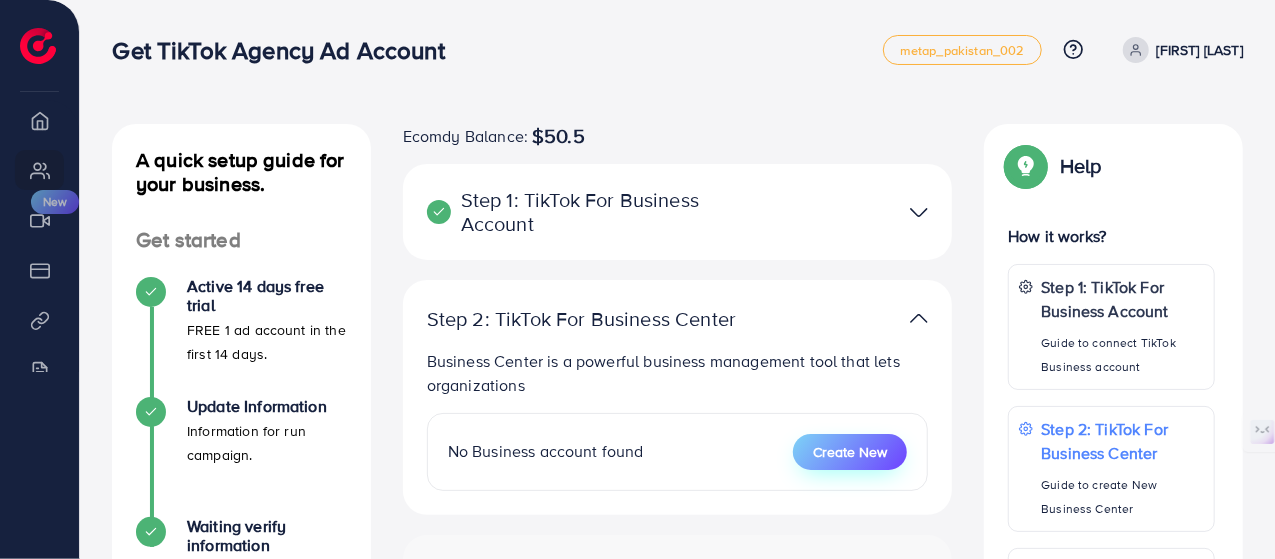 click on "Create New" at bounding box center [850, 452] 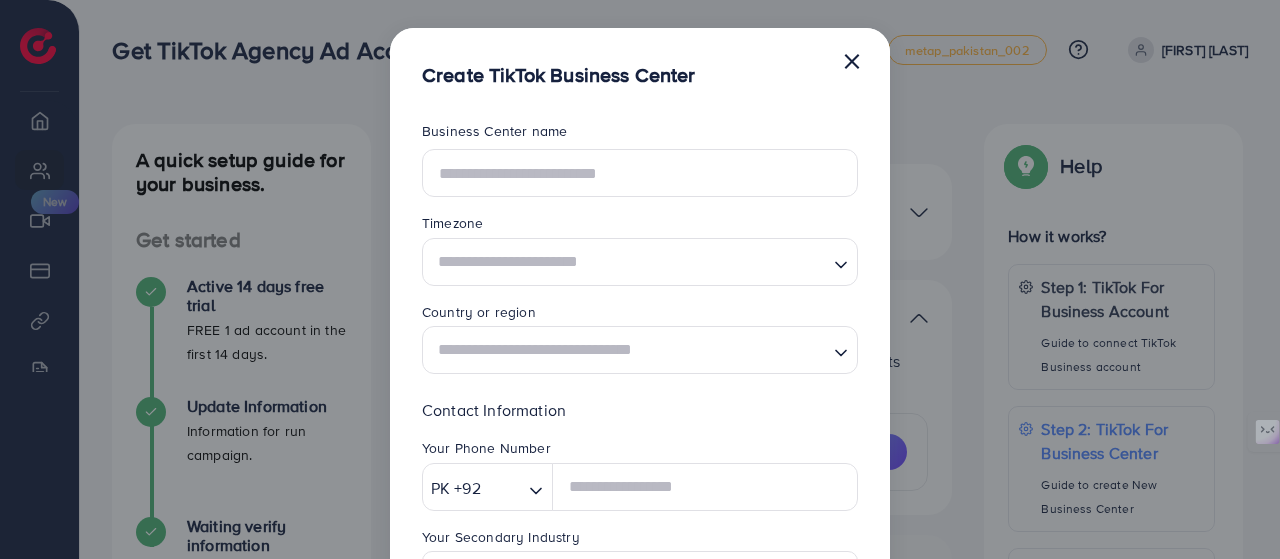 scroll, scrollTop: 0, scrollLeft: 0, axis: both 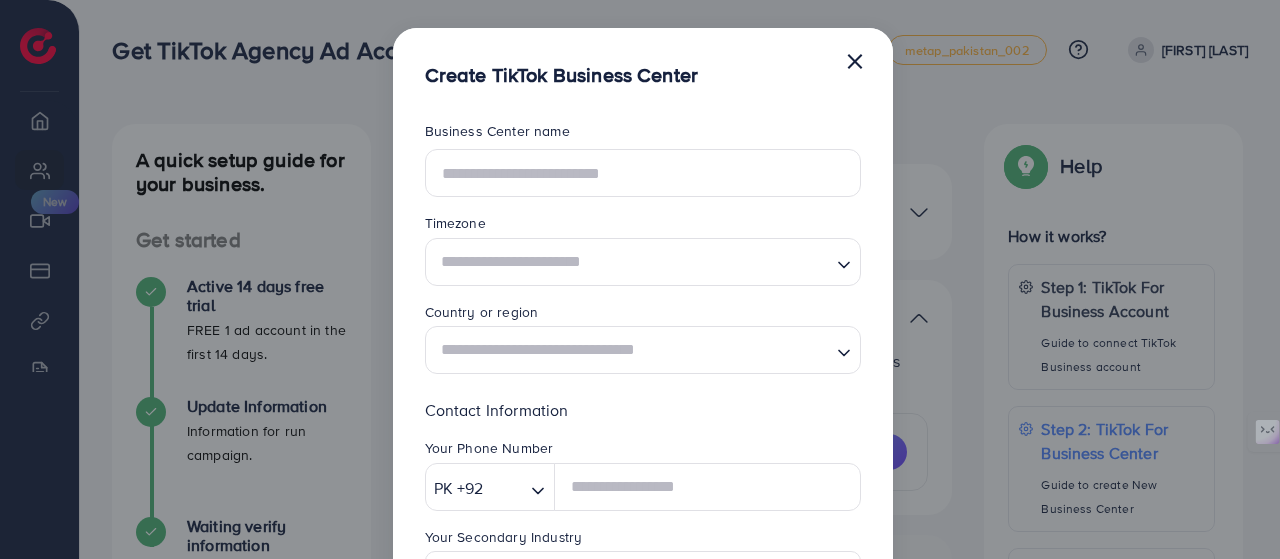 click at bounding box center [631, 261] 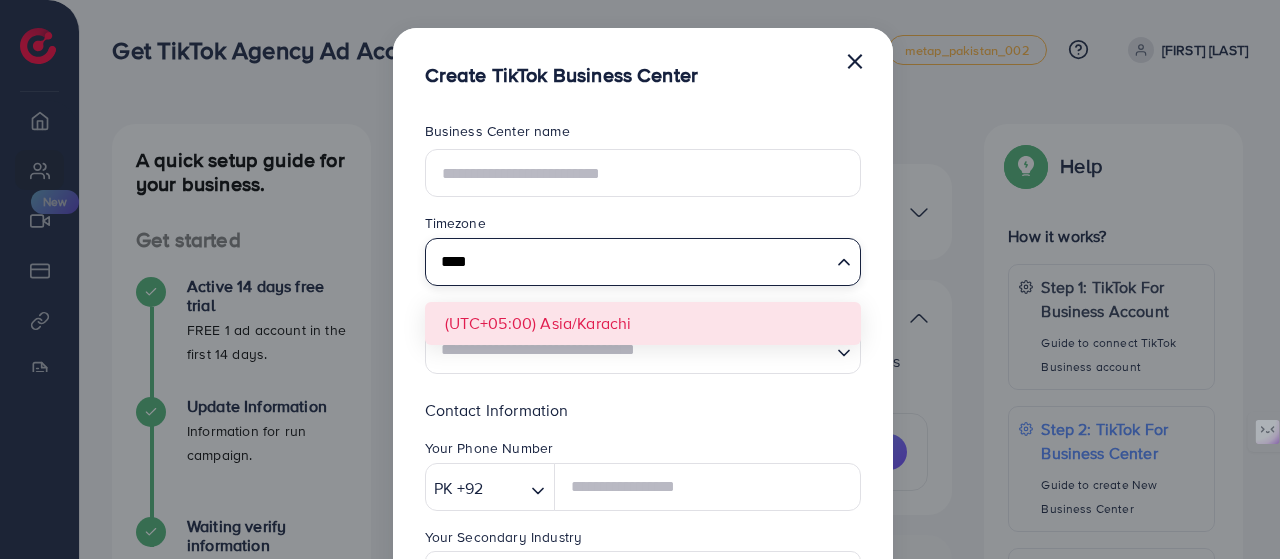 type on "****" 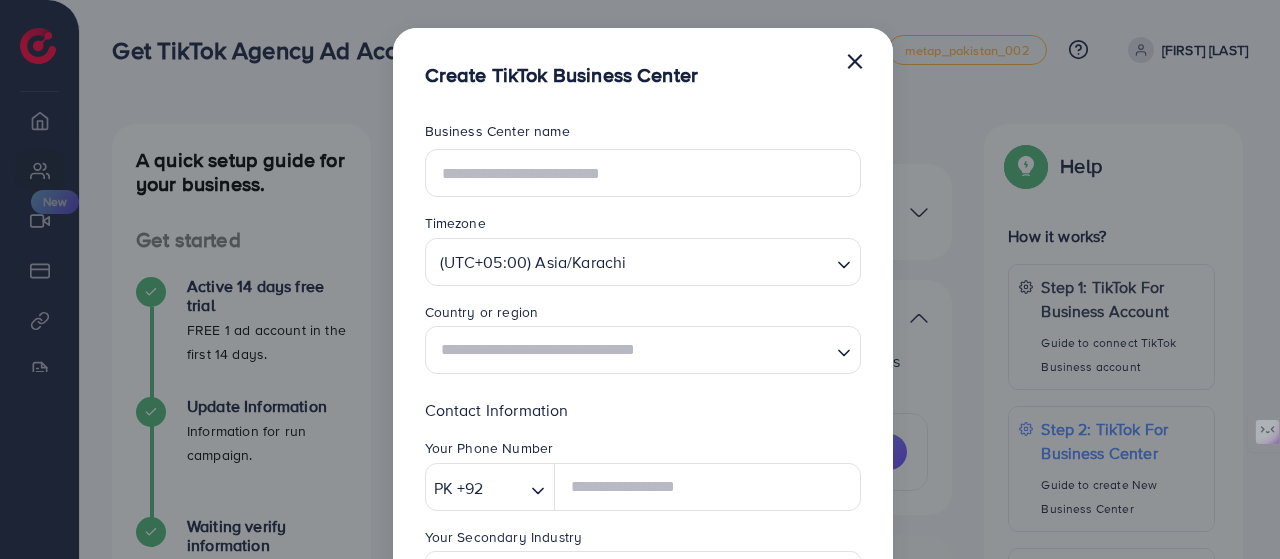 click on "**********" at bounding box center [643, 522] 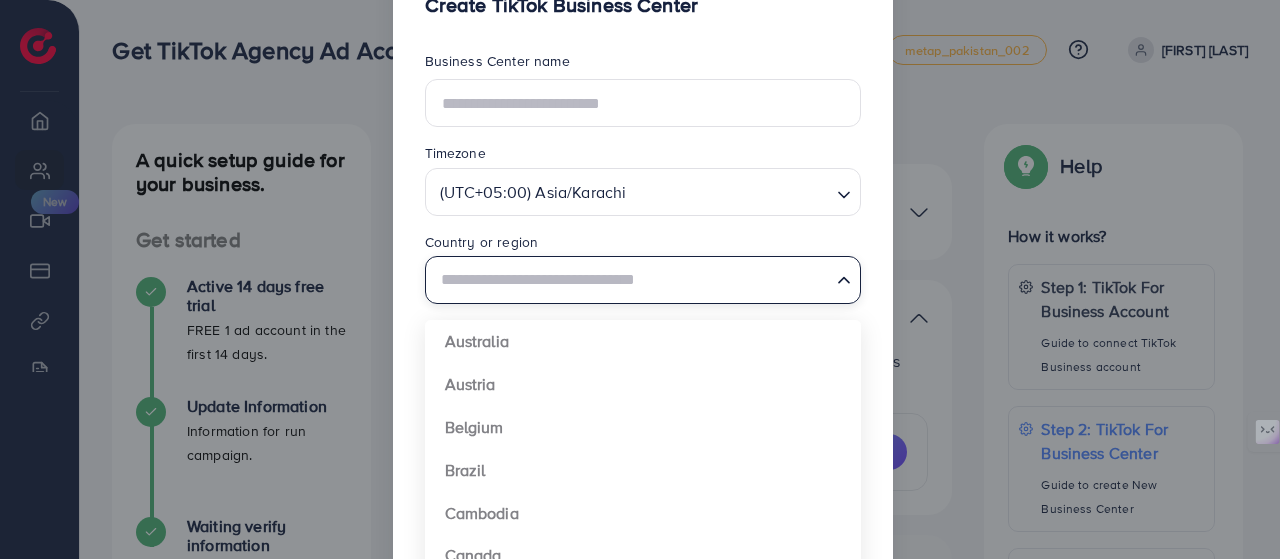 scroll, scrollTop: 100, scrollLeft: 0, axis: vertical 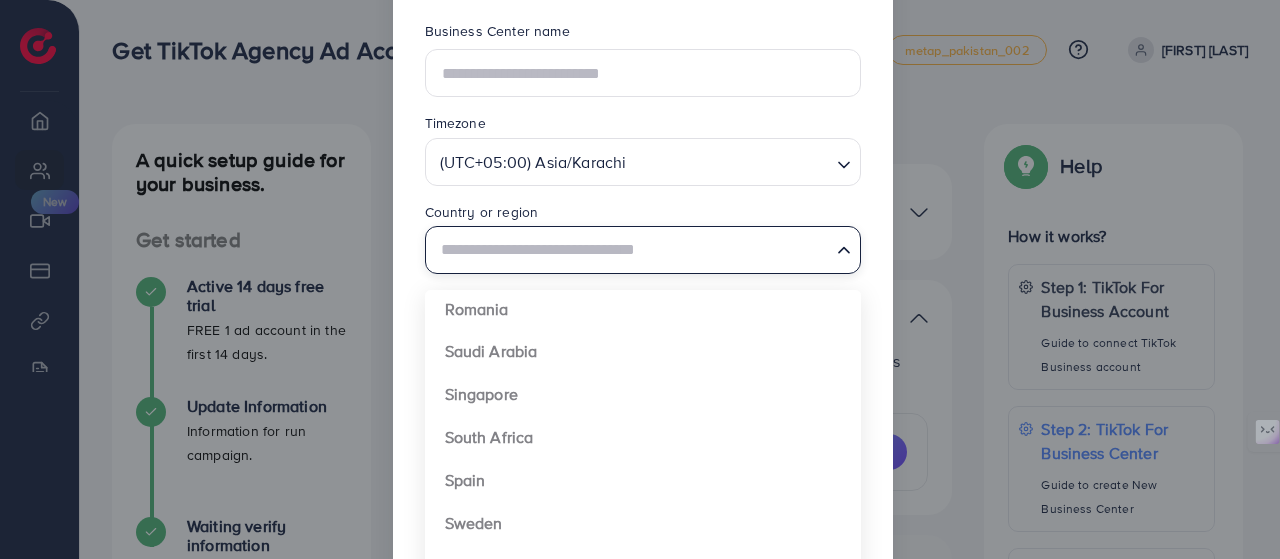 click on "**********" at bounding box center (643, 422) 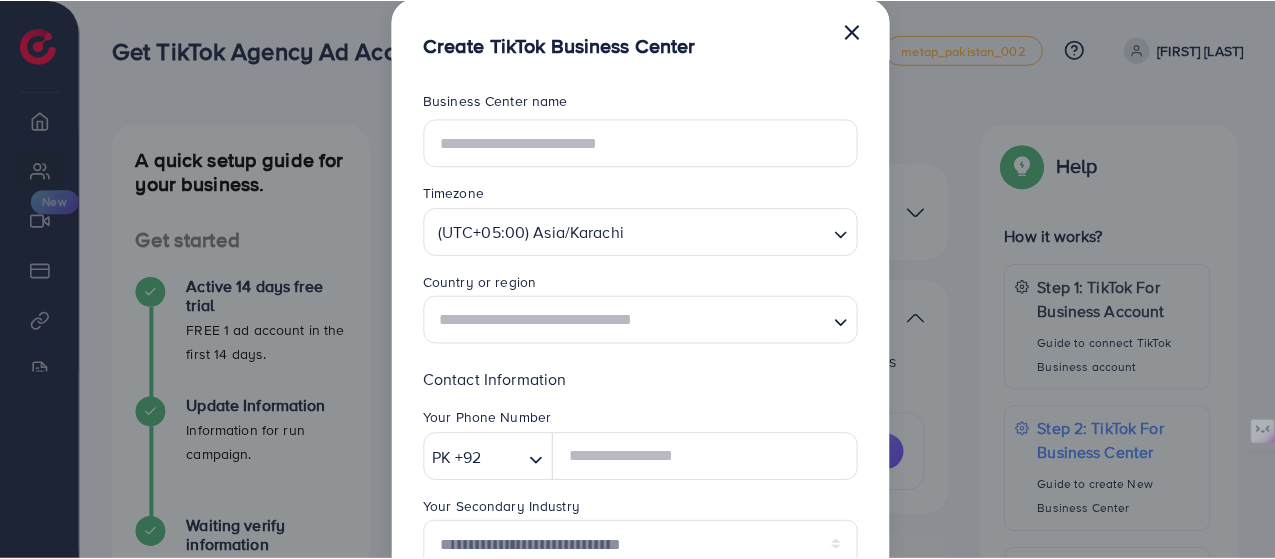 scroll, scrollTop: 0, scrollLeft: 0, axis: both 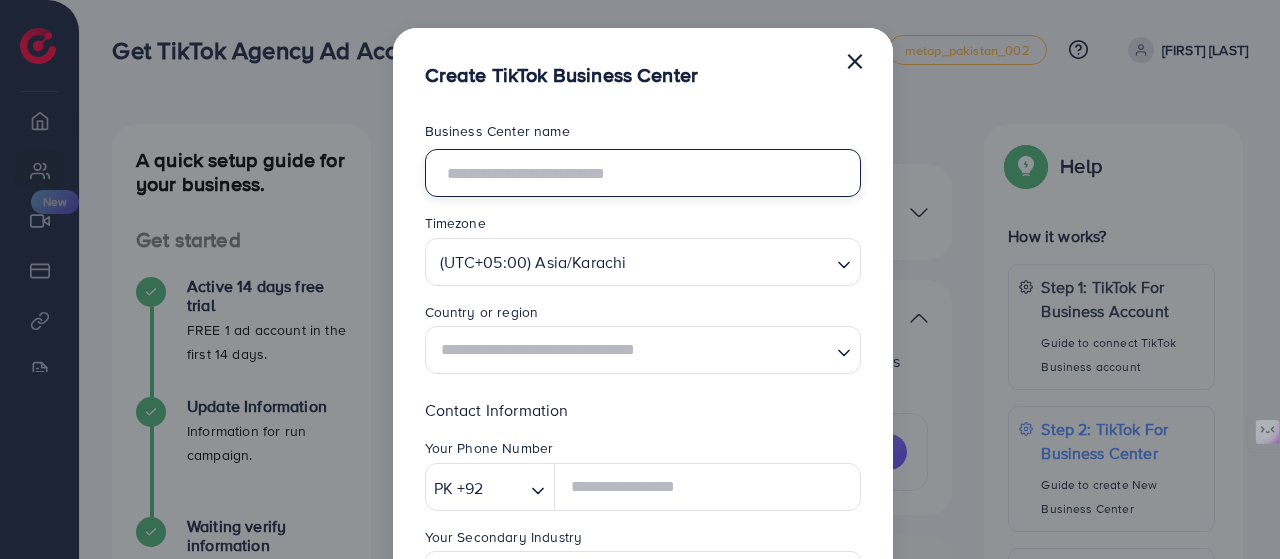 click at bounding box center (643, 173) 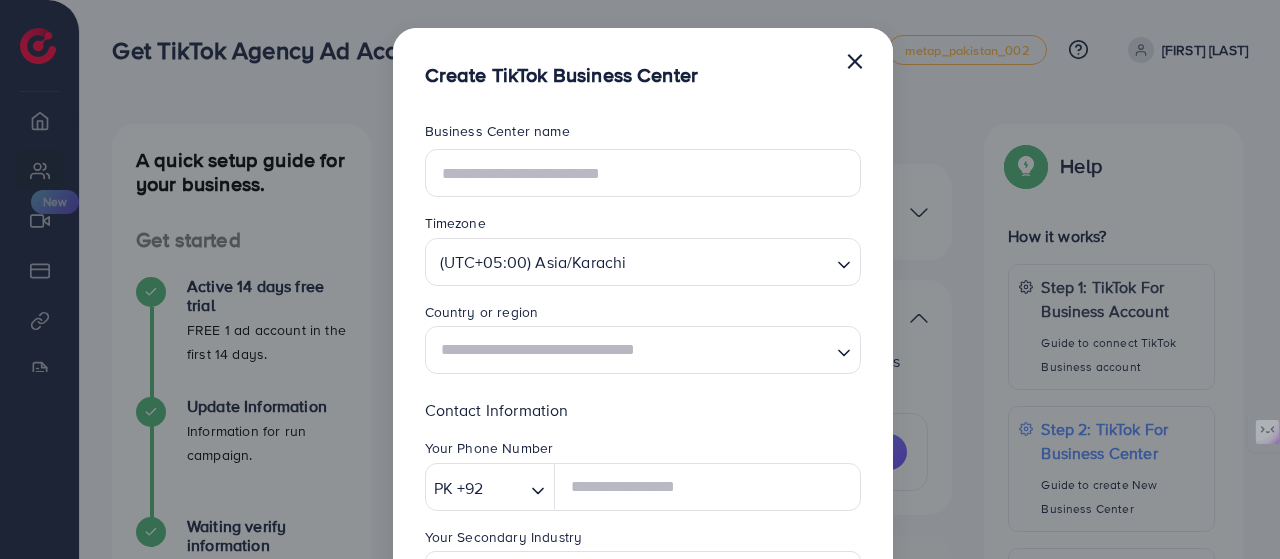 click on "×" at bounding box center [855, 60] 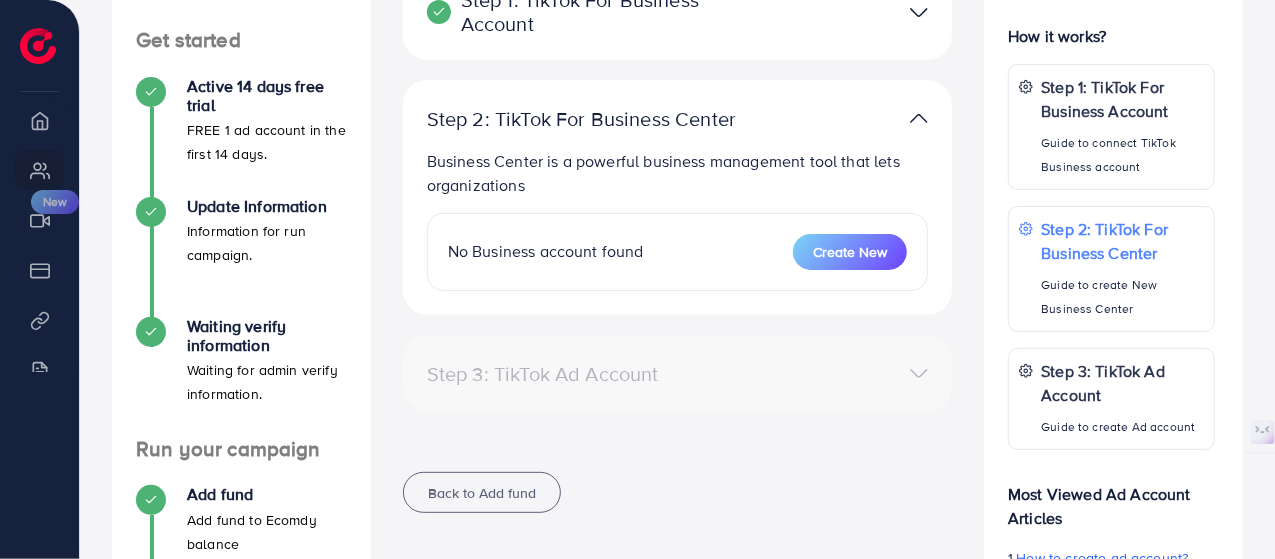 scroll, scrollTop: 300, scrollLeft: 0, axis: vertical 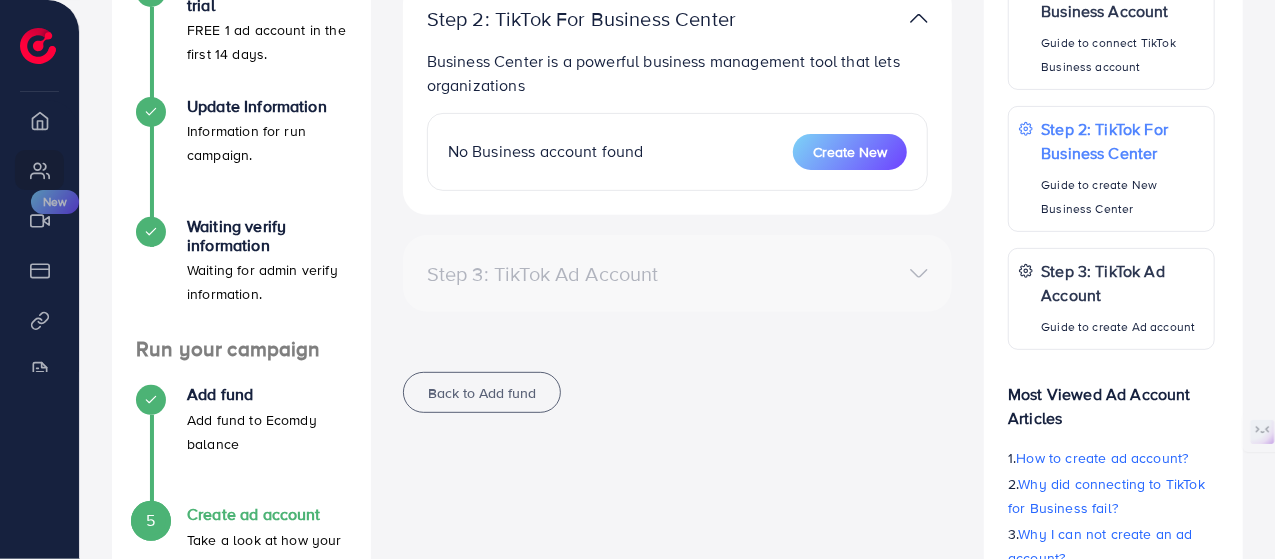 click on "Step 3: TikTok Ad Account" at bounding box center [678, 273] 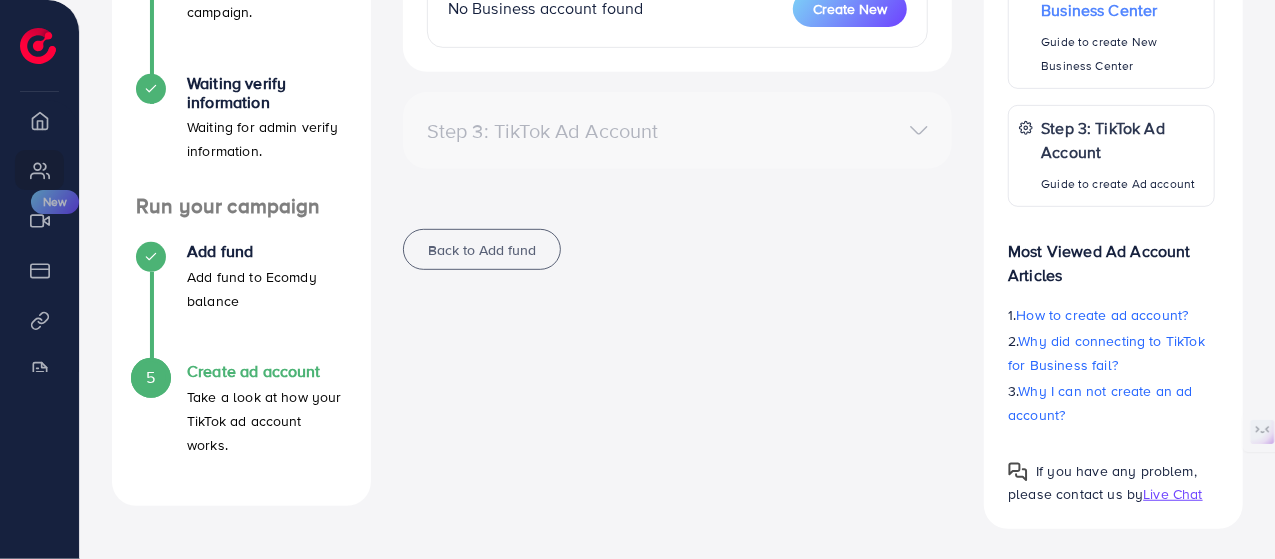scroll, scrollTop: 0, scrollLeft: 0, axis: both 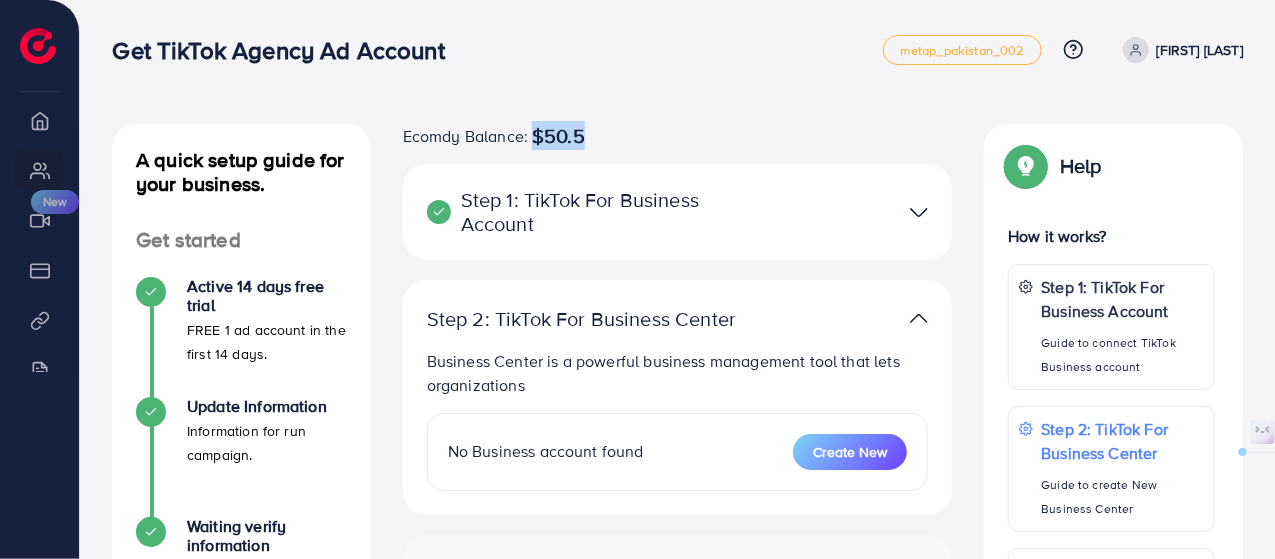 drag, startPoint x: 536, startPoint y: 133, endPoint x: 604, endPoint y: 133, distance: 68 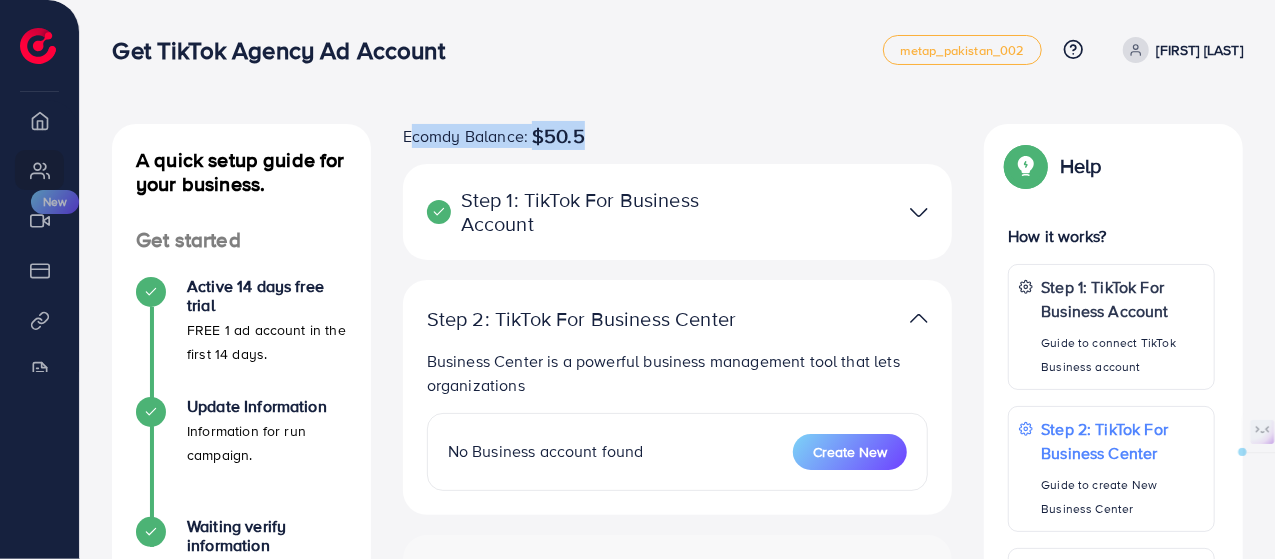 drag, startPoint x: 405, startPoint y: 135, endPoint x: 613, endPoint y: 136, distance: 208.00241 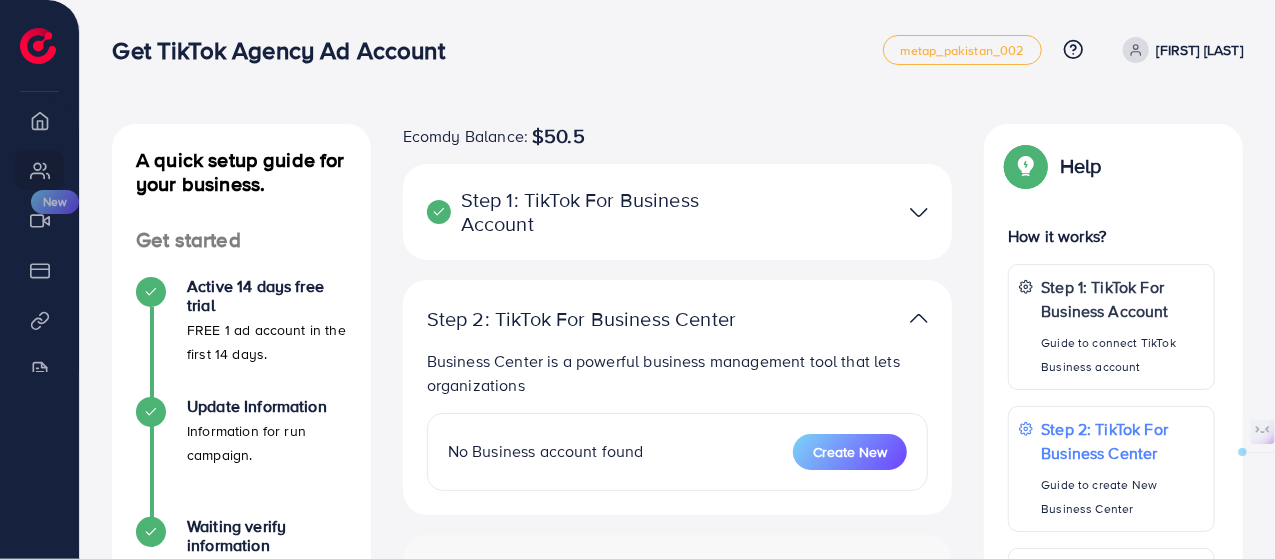 click on "Step 1: TikTok For Business Account" at bounding box center (589, 212) 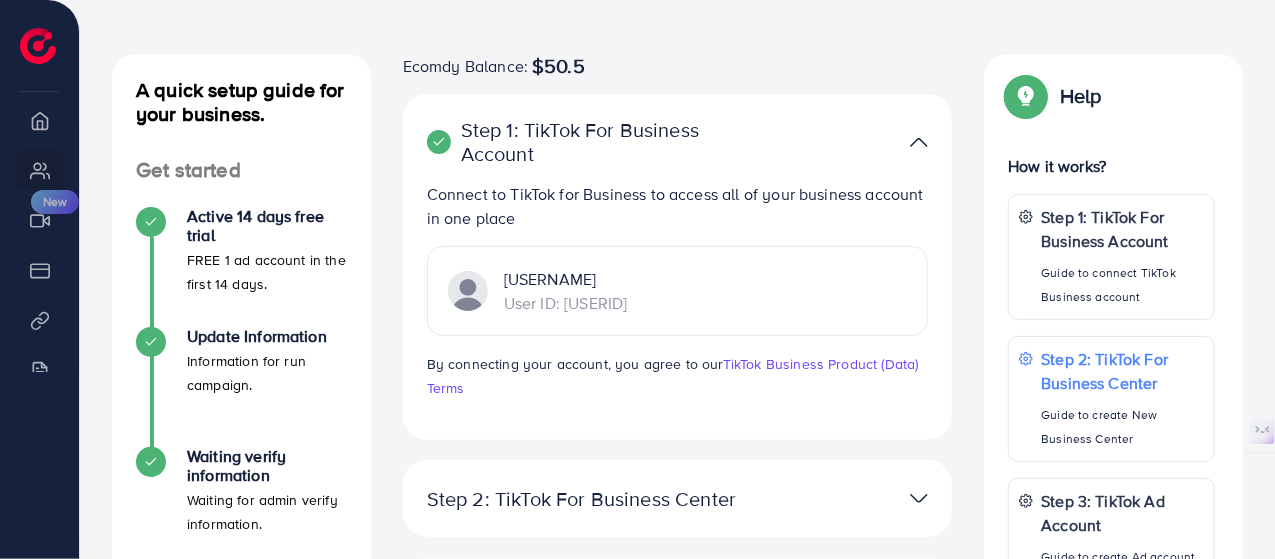 scroll, scrollTop: 100, scrollLeft: 0, axis: vertical 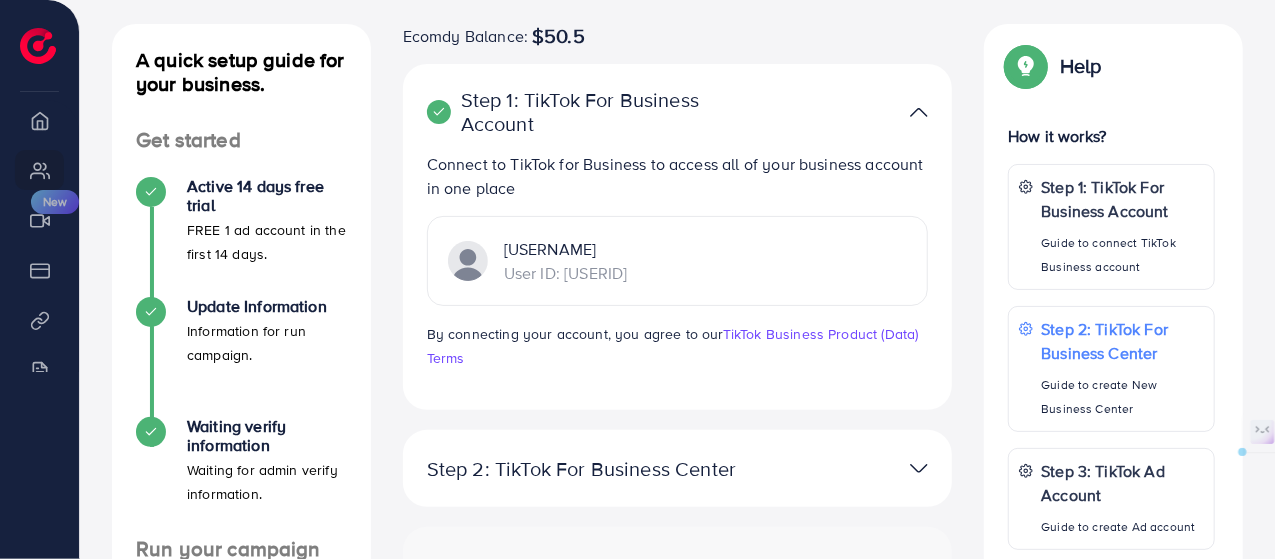 drag, startPoint x: 505, startPoint y: 249, endPoint x: 668, endPoint y: 249, distance: 163 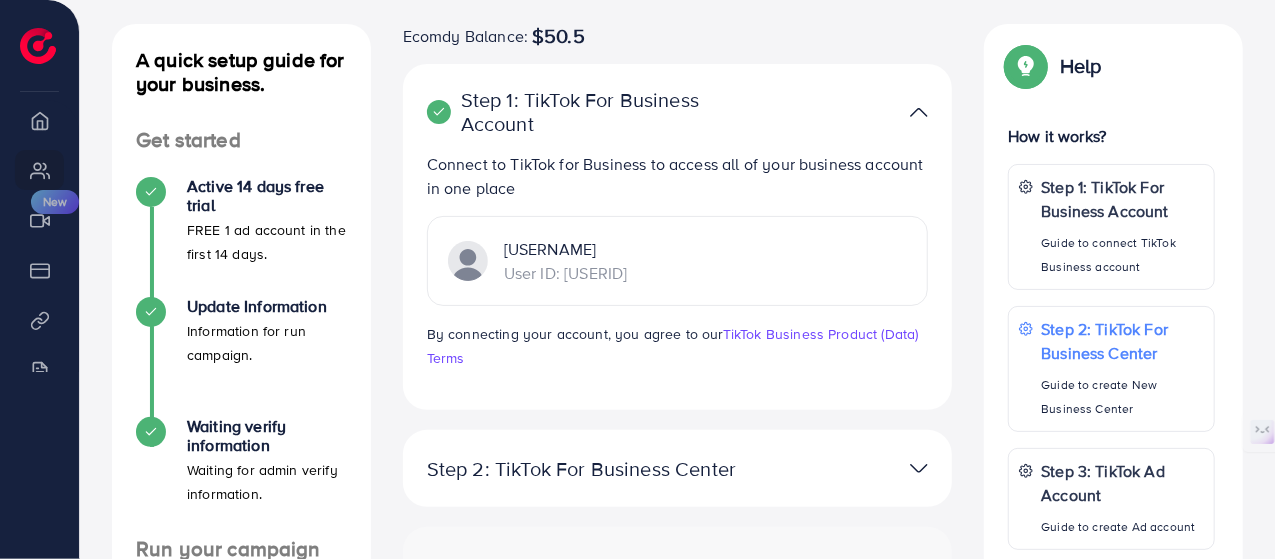 click on "Step 1: TikTok For Business Account   Connect to TikTok for Business to access all of your business account in one place   [USERNAME]   User ID: [USERID]   By connecting your account, you agree to our   TikTok Business Product (Data) Terms" at bounding box center (678, 237) 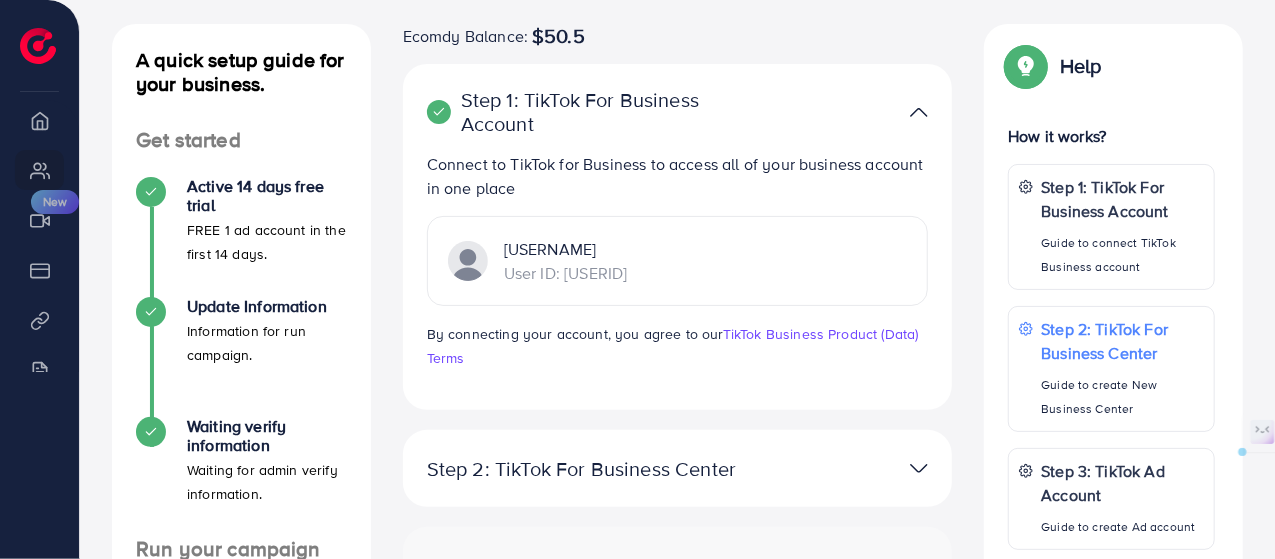 drag, startPoint x: 744, startPoint y: 279, endPoint x: 492, endPoint y: 253, distance: 253.33772 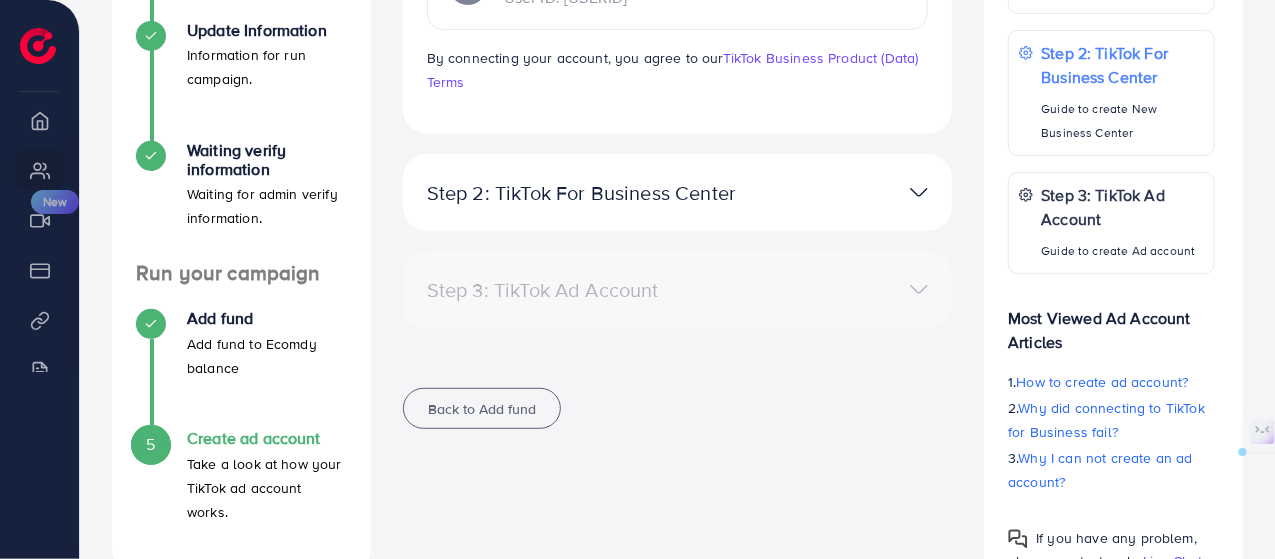 scroll, scrollTop: 400, scrollLeft: 0, axis: vertical 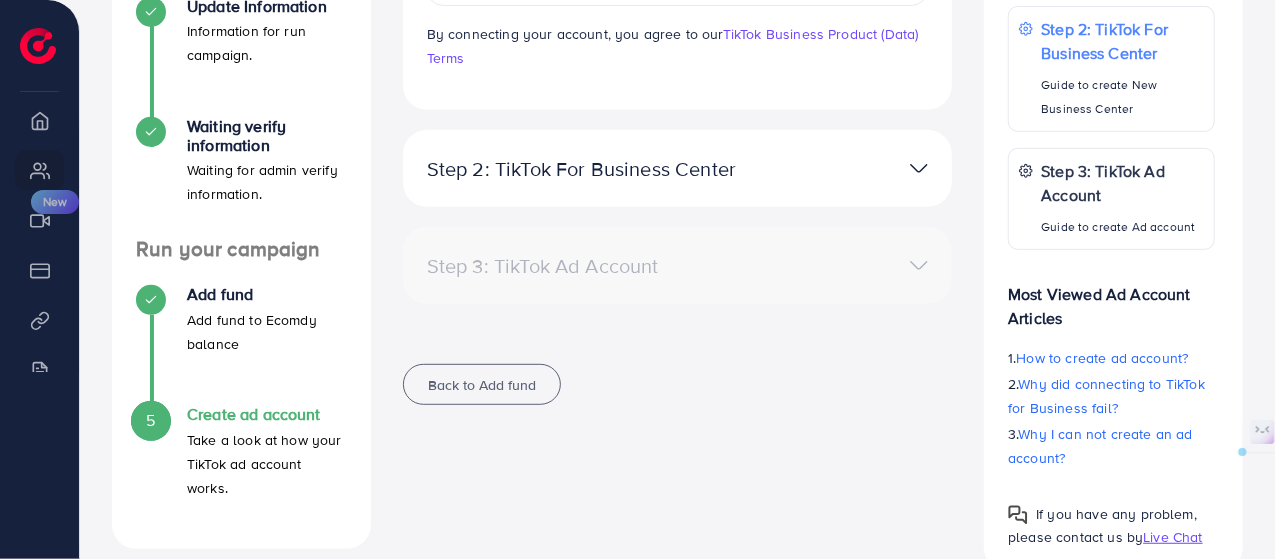 click at bounding box center (919, 168) 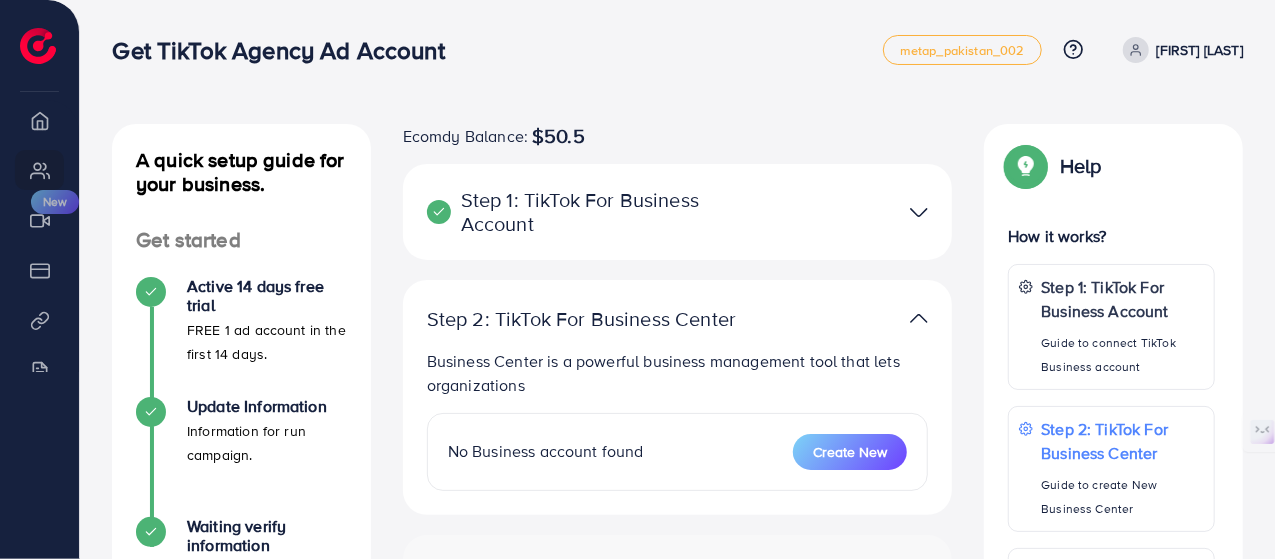 scroll, scrollTop: 100, scrollLeft: 0, axis: vertical 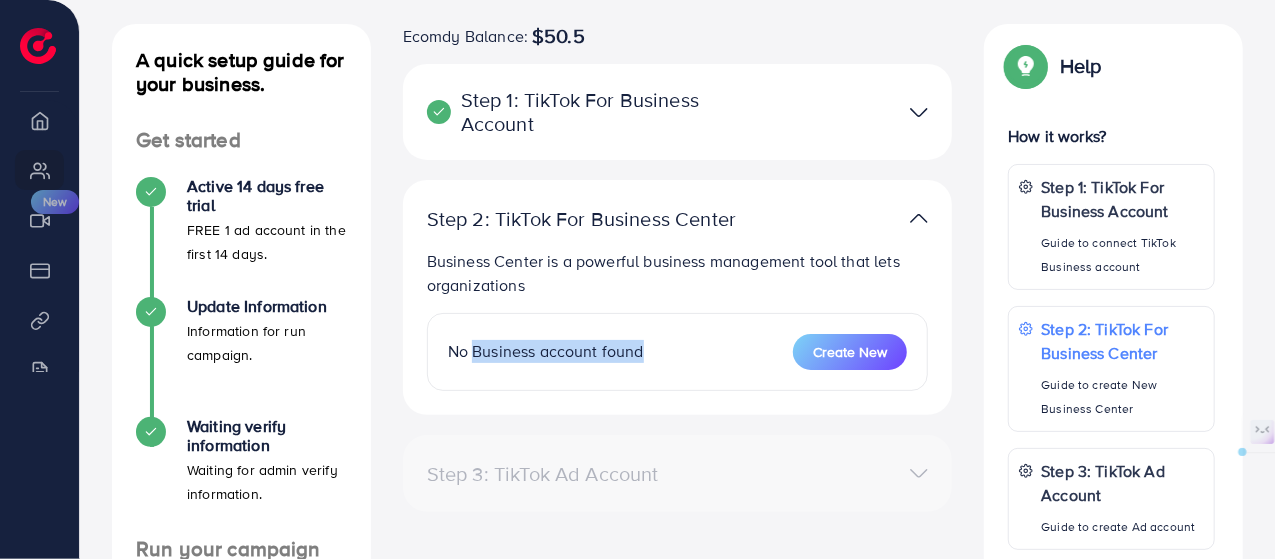drag, startPoint x: 656, startPoint y: 353, endPoint x: 474, endPoint y: 358, distance: 182.06866 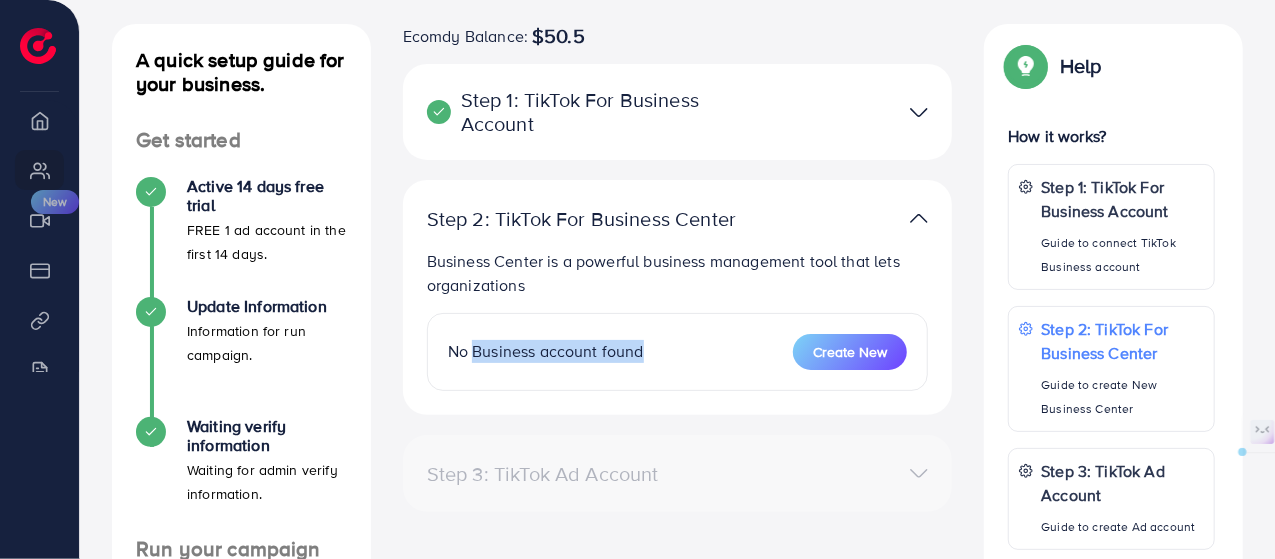 click on "No Business account found  Create New" at bounding box center [678, 352] 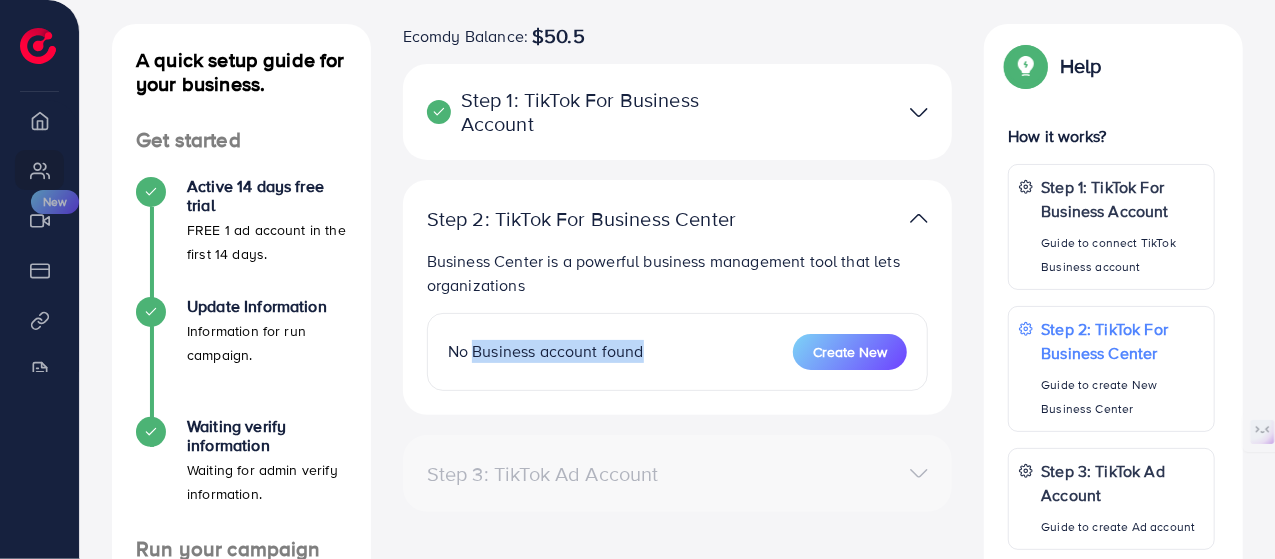 click on "No Business account found  Create New" at bounding box center (678, 352) 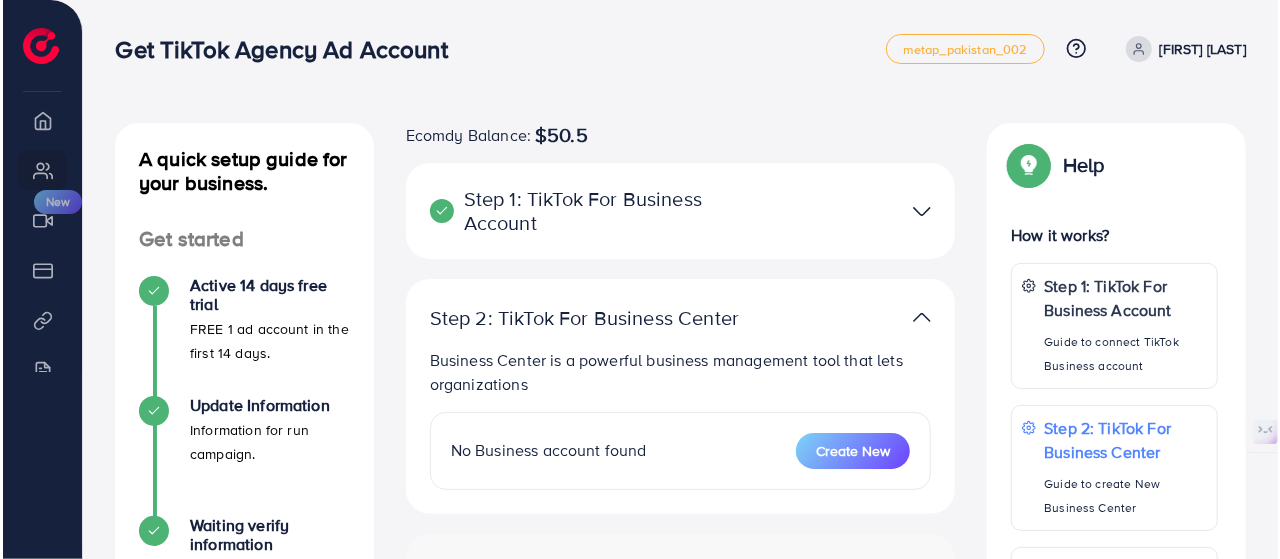 scroll, scrollTop: 0, scrollLeft: 0, axis: both 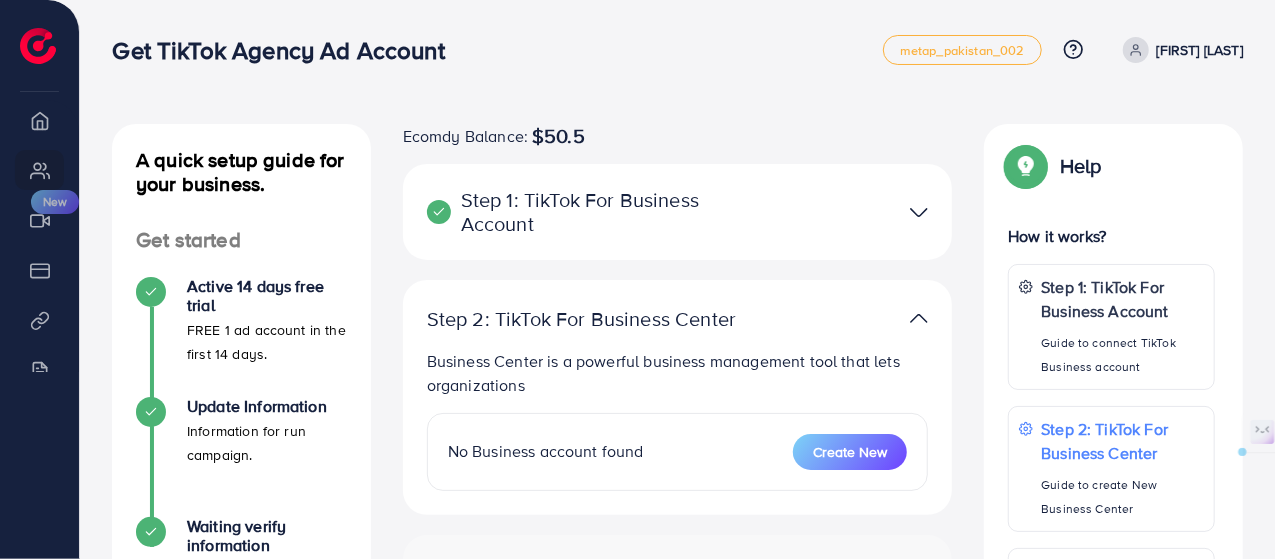 drag, startPoint x: 751, startPoint y: 325, endPoint x: 486, endPoint y: 333, distance: 265.12073 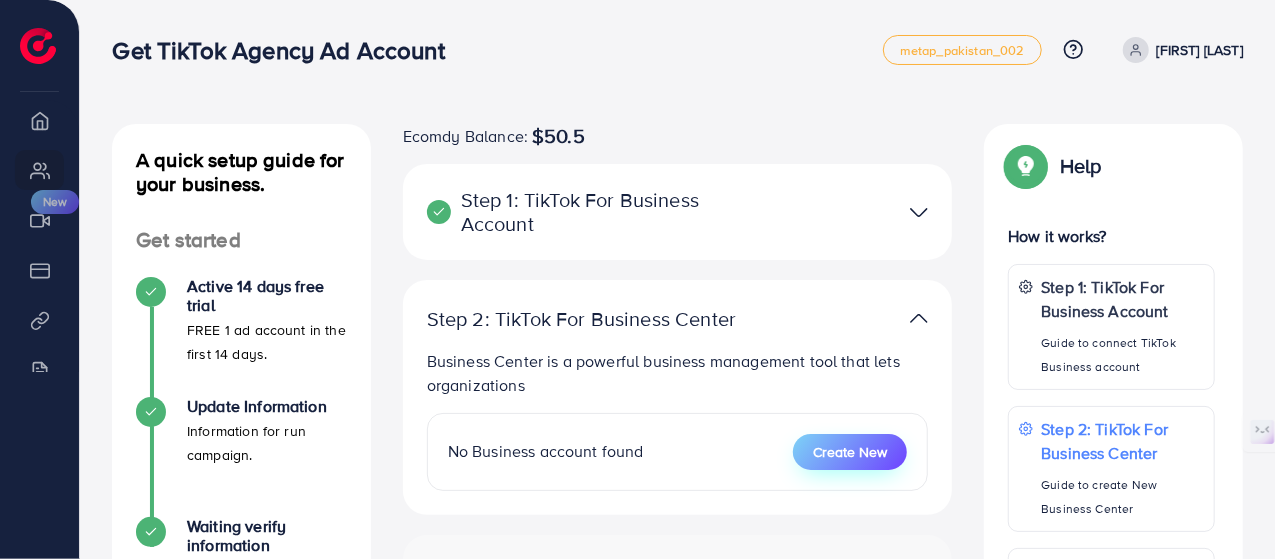 click on "Create New" at bounding box center (850, 452) 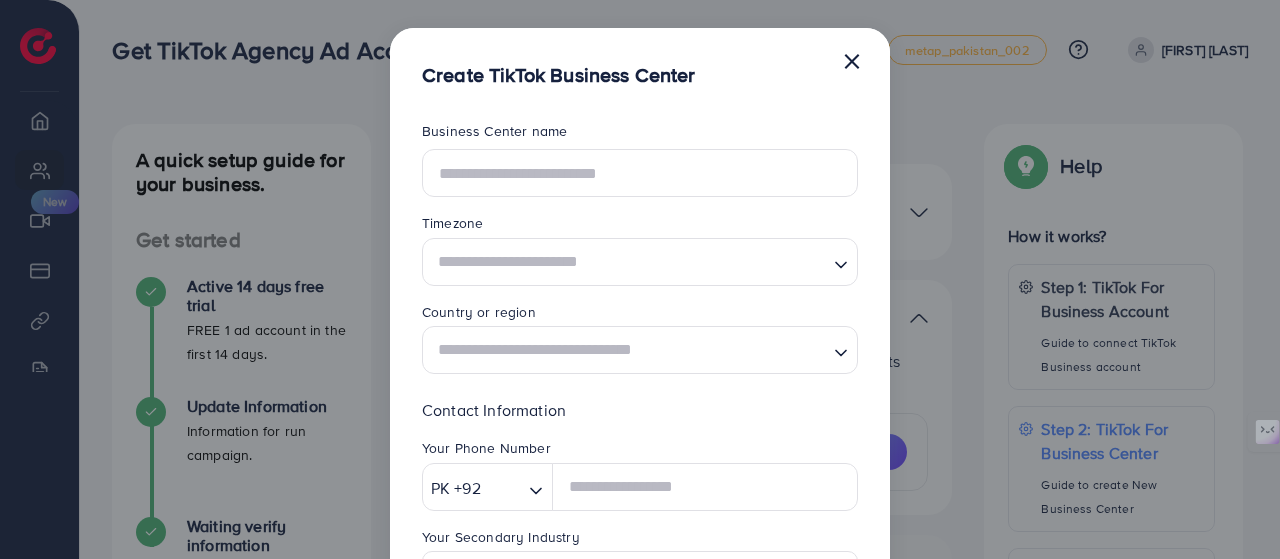 scroll, scrollTop: 0, scrollLeft: 0, axis: both 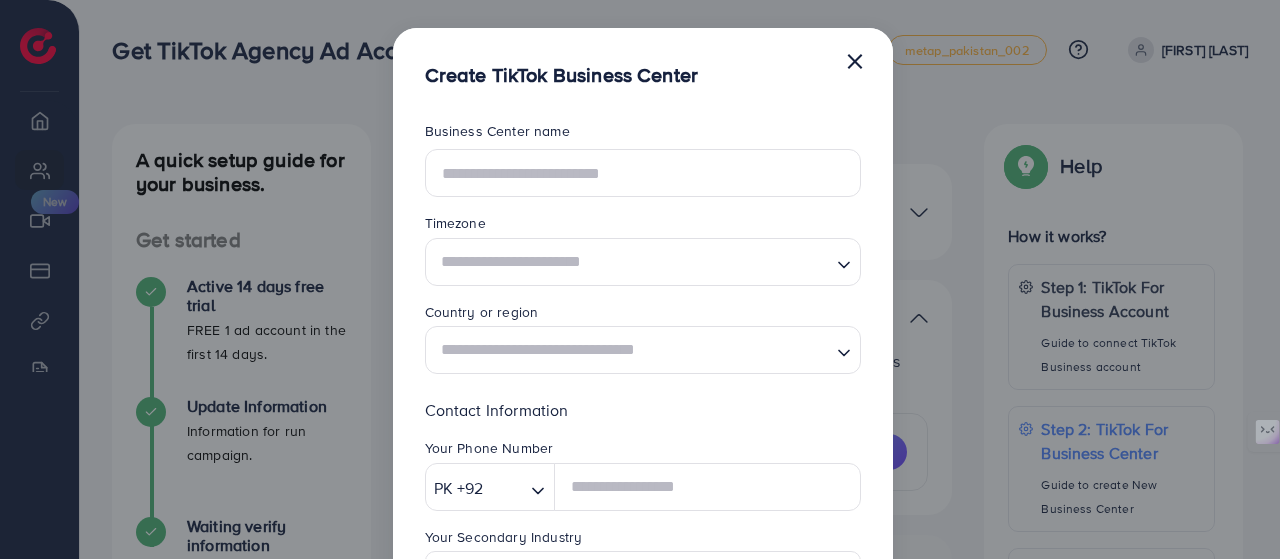 click at bounding box center (631, 261) 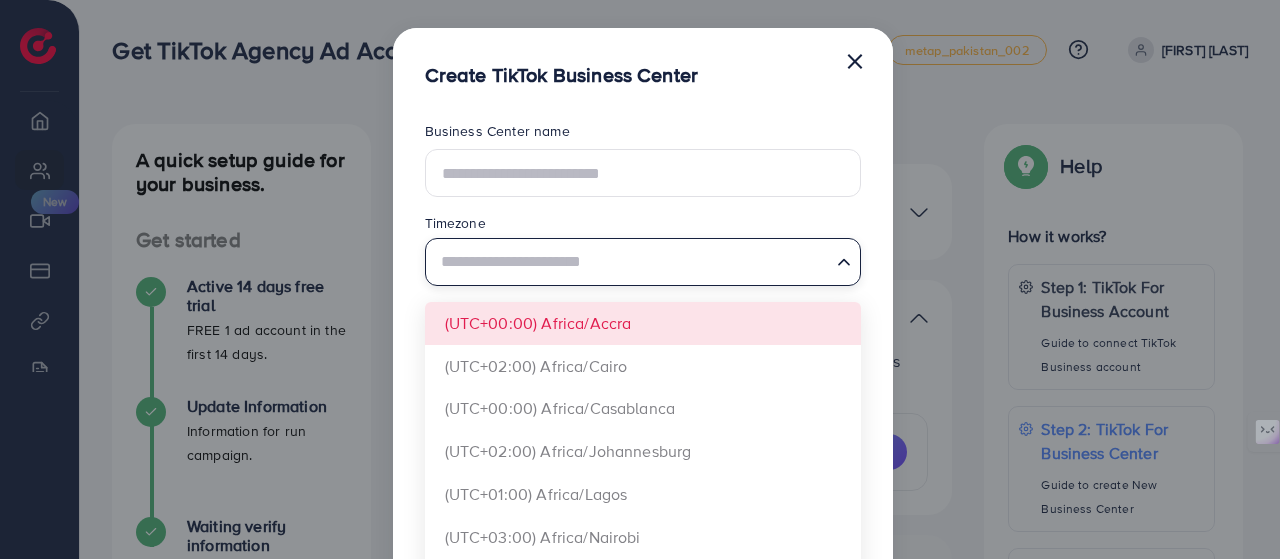 click at bounding box center (631, 261) 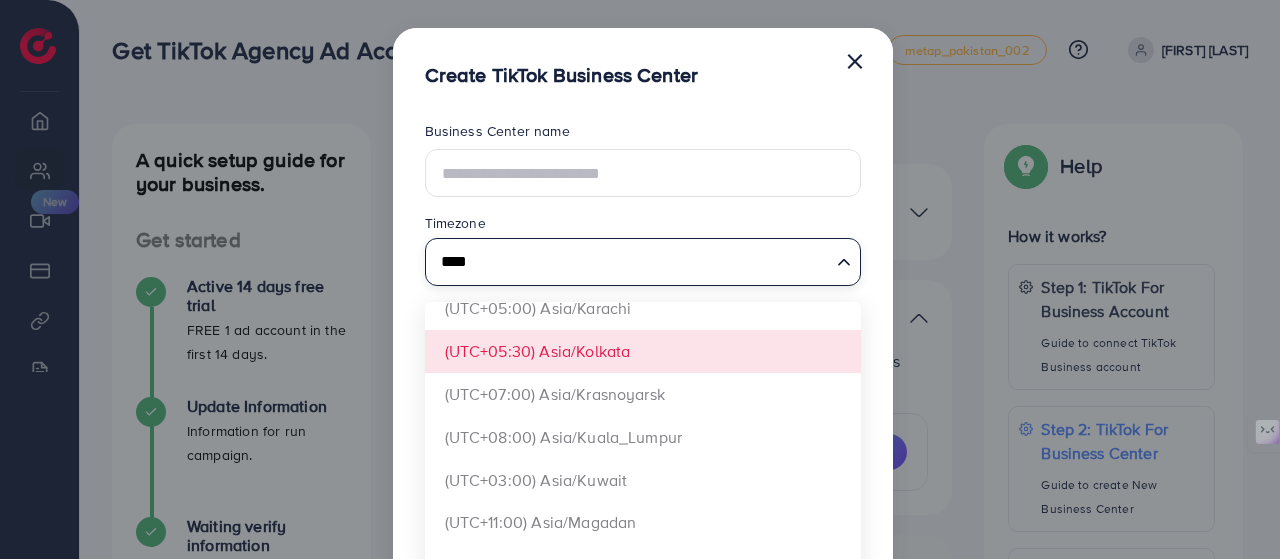 scroll, scrollTop: 686, scrollLeft: 0, axis: vertical 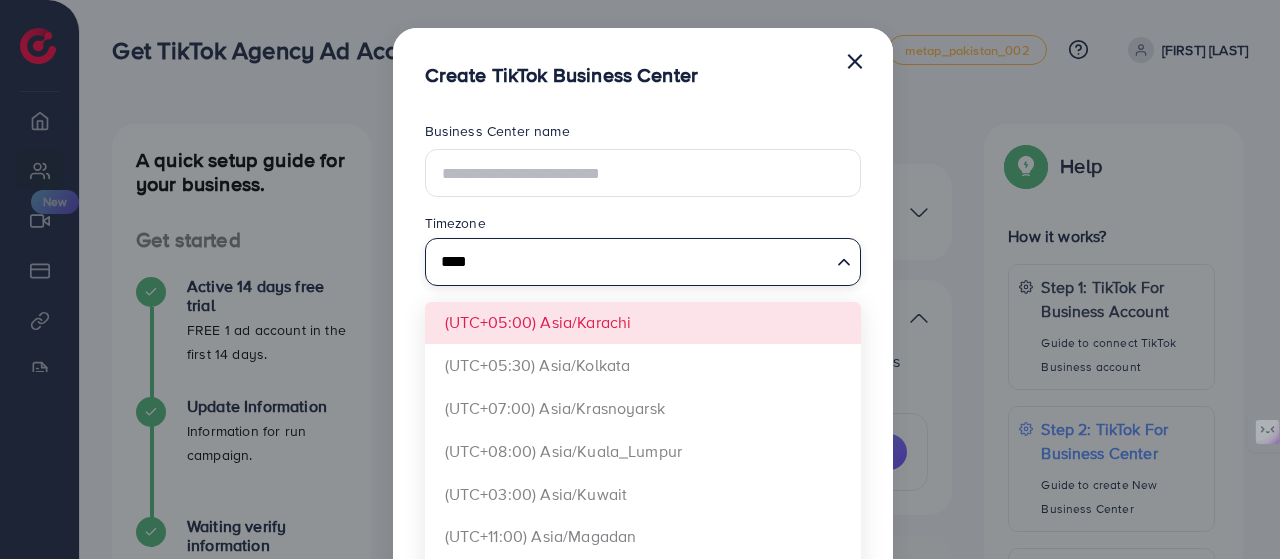 type on "****" 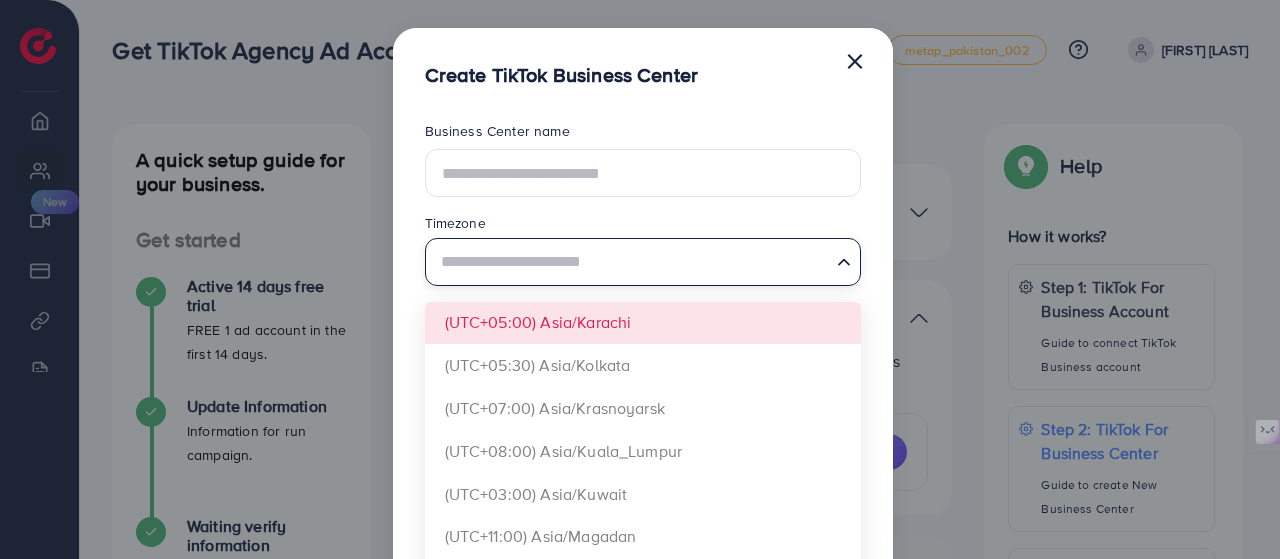 click on "Business Center name Timezone           Loading...
(UTC+02:00) Asia/Amman
(UTC+03:00) Asia/Baghdad
(UTC+03:00) Asia/Bahrain
(UTC+07:00) Asia/Bangkok
(UTC+02:00) Asia/Beirut
(UTC+05:30) Asia/Colombo
(UTC+06:00) Asia/Dhaka
(UTC+04:00) Asia/Dubai
(UTC+02:00) Asia/Gaza
(UTC+07:00) Asia/Ho_Chi_Minh
(UTC+08:00) Asia/Hong_Kong
(UTC+08:00) Asia/Irkutsk
(UTC+07:00) Asia/Jakarta
(UTC+09:00) Asia/Jayapura
(UTC+02:00) Asia/Jerusalem
(UTC+11:00) Asia/Kamchatka
(UTC+05:00) Asia/Karachi
(UTC+05:30) Asia/Kolkata
(UTC+07:00) Asia/Krasnoyarsk
(UTC+08:00) Asia/Kuala_Lumpur
(UTC+03:00) Asia/Kuwait" at bounding box center (643, 522) 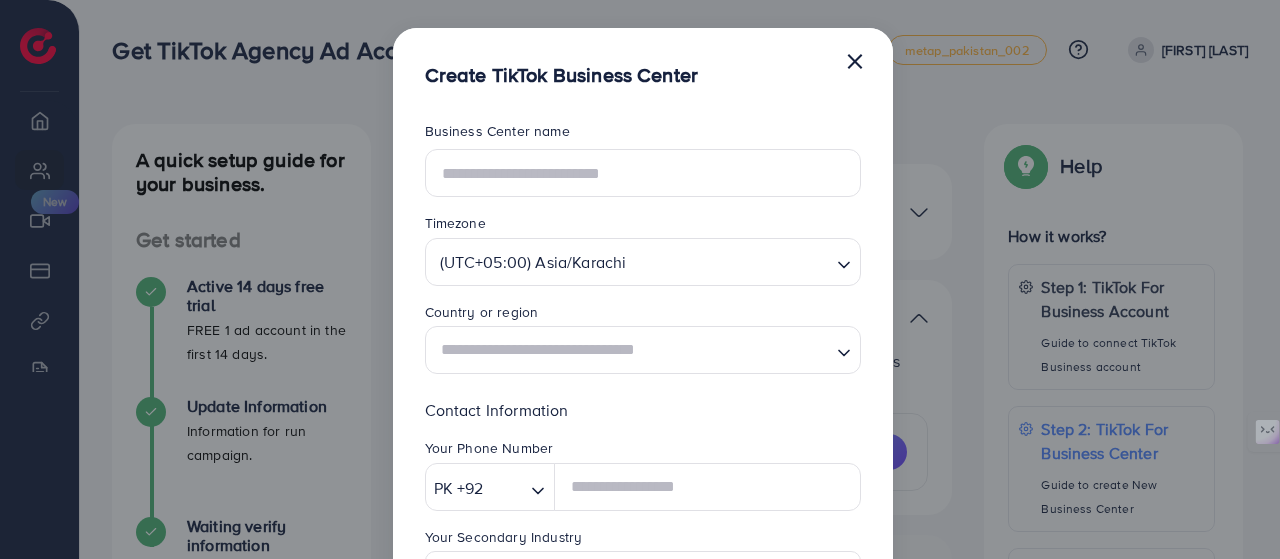 scroll, scrollTop: 0, scrollLeft: 0, axis: both 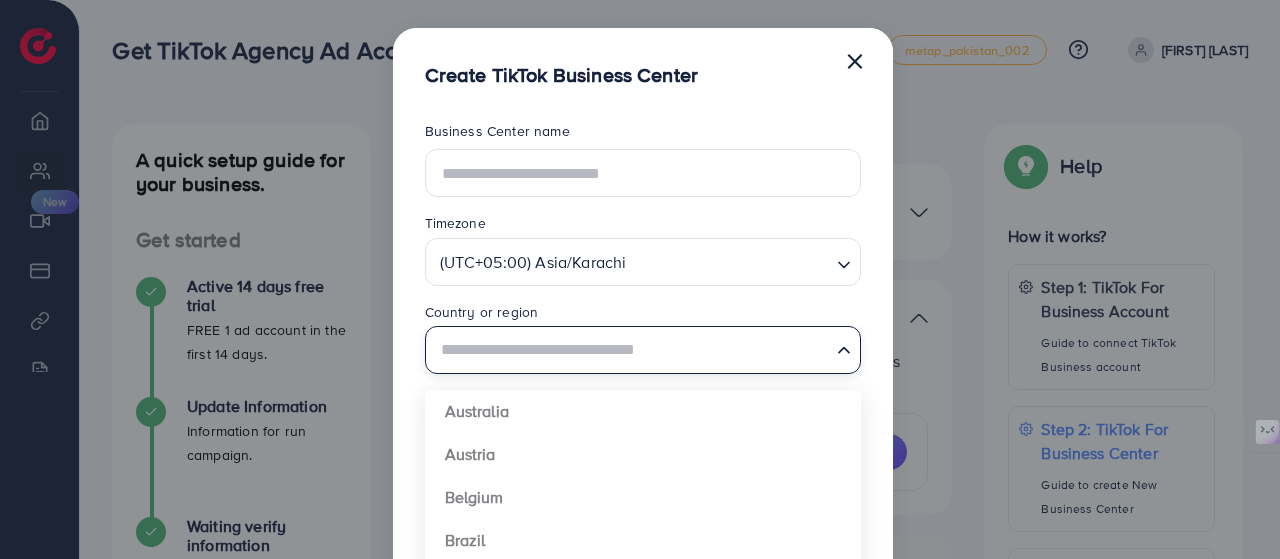 click at bounding box center [631, 350] 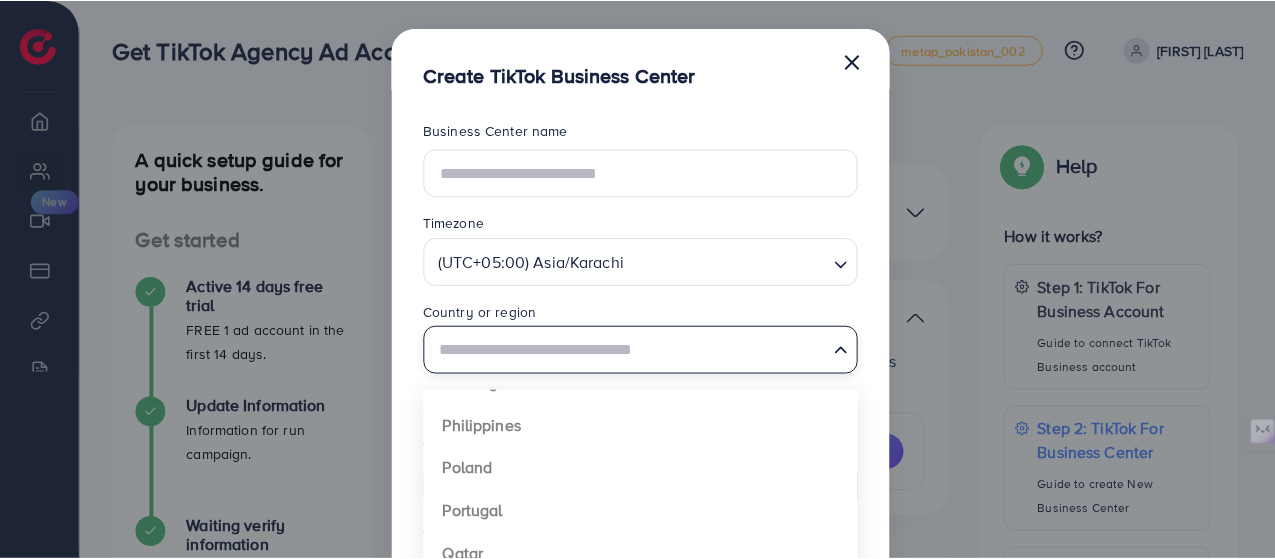 scroll, scrollTop: 1000, scrollLeft: 0, axis: vertical 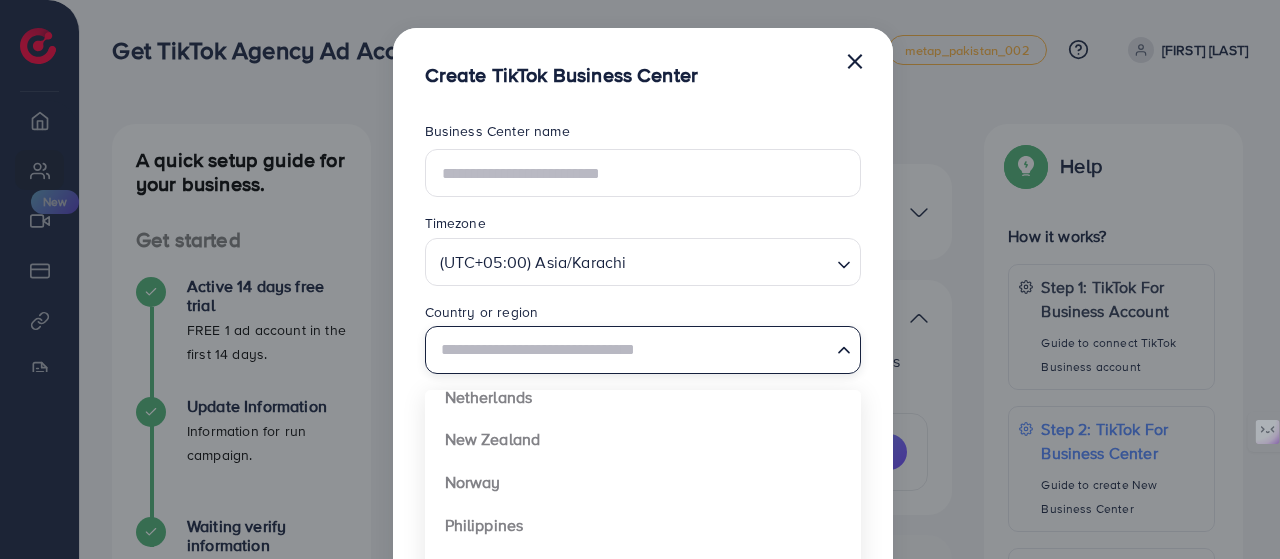 click on "×" at bounding box center (855, 60) 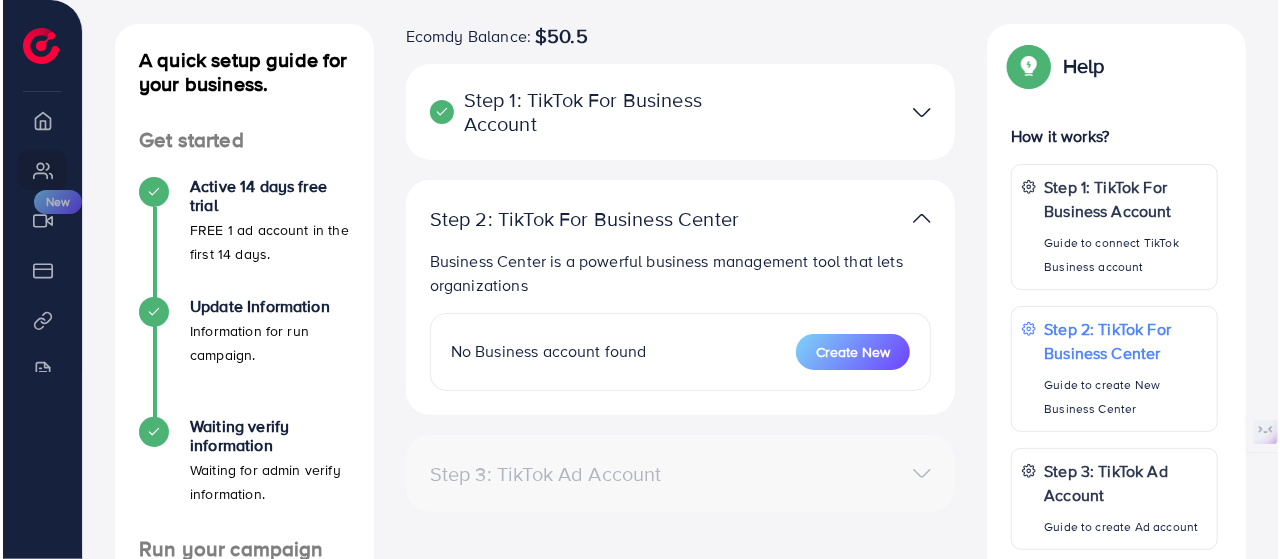 scroll, scrollTop: 200, scrollLeft: 0, axis: vertical 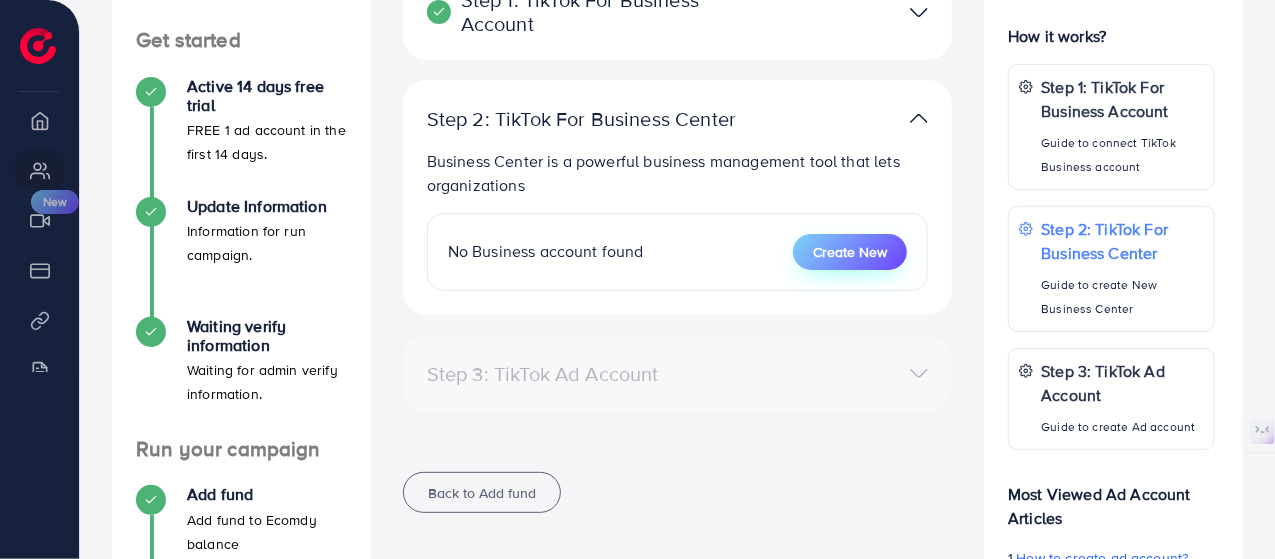 click on "Create New" at bounding box center (850, 252) 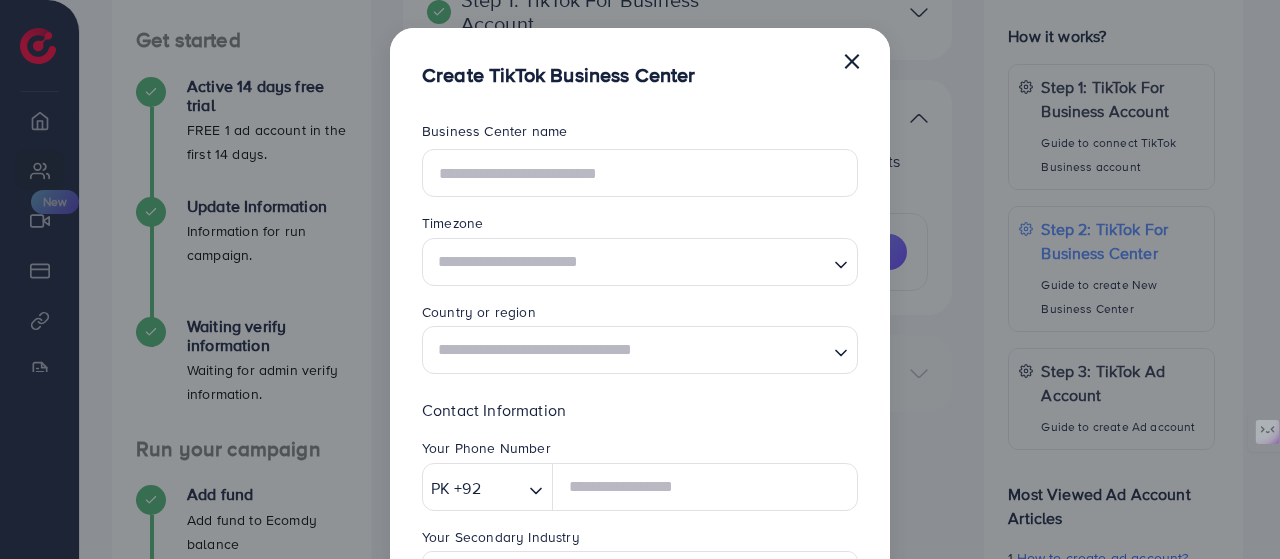 scroll, scrollTop: 0, scrollLeft: 0, axis: both 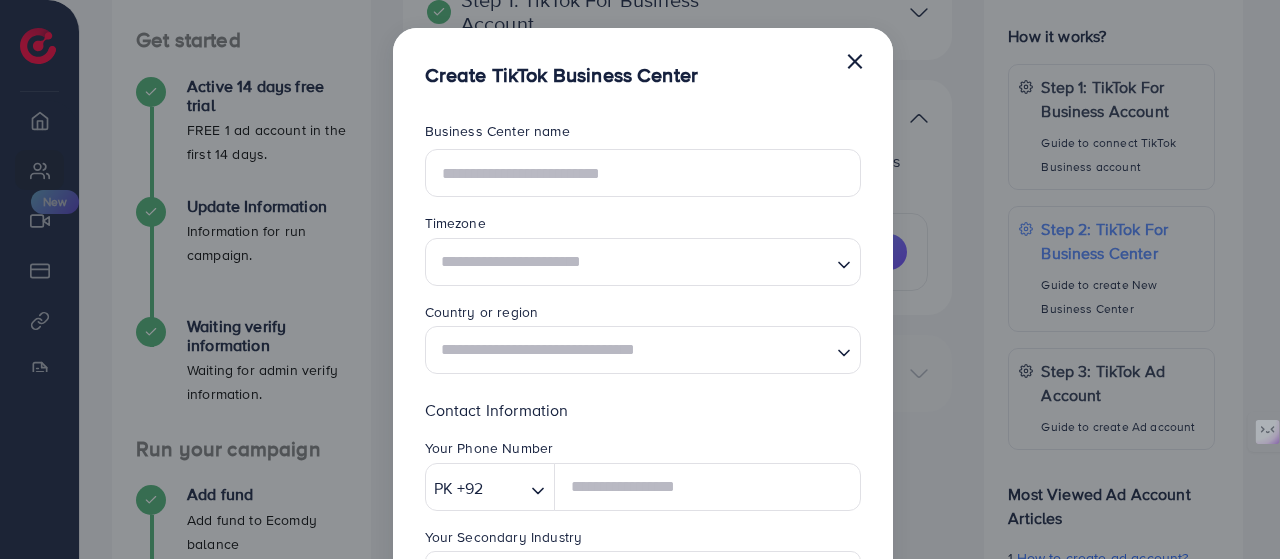 click at bounding box center (631, 350) 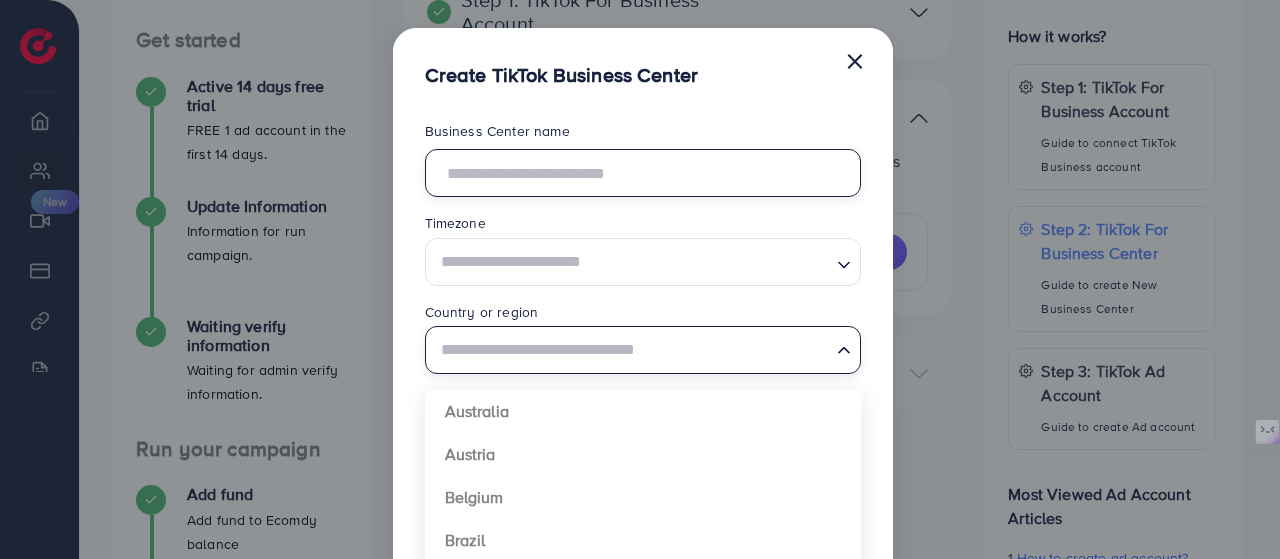 click at bounding box center [643, 173] 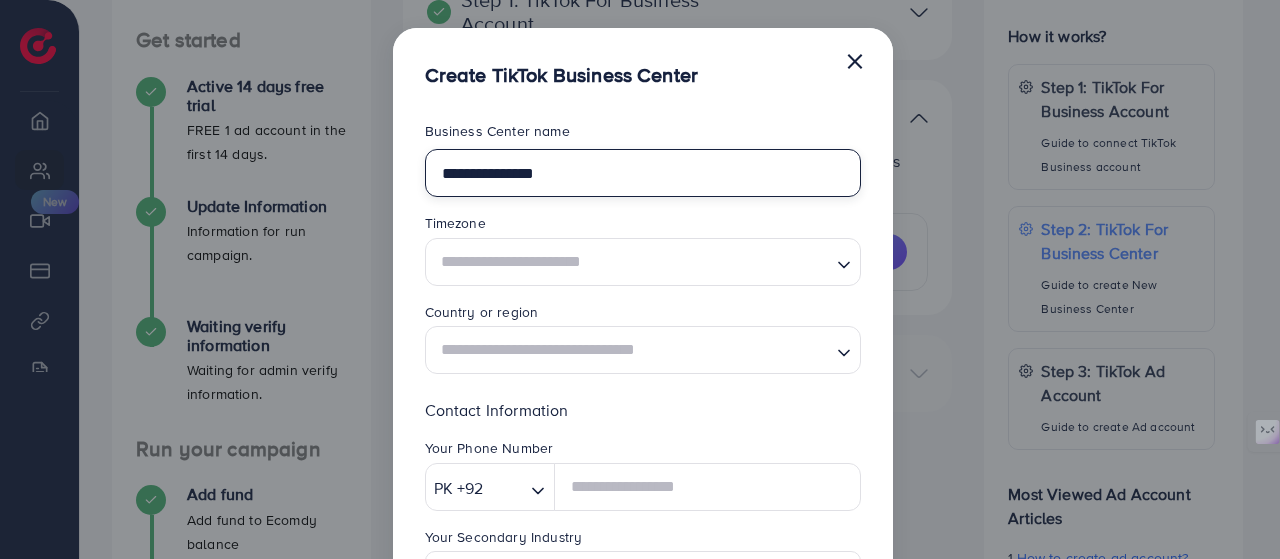 type on "**********" 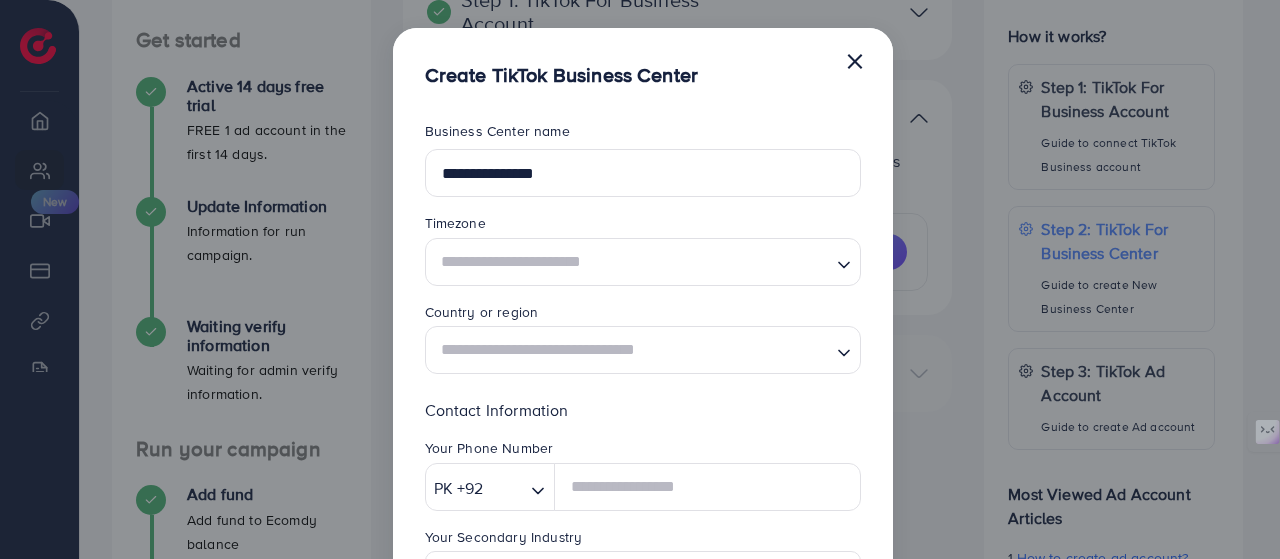 click at bounding box center [631, 261] 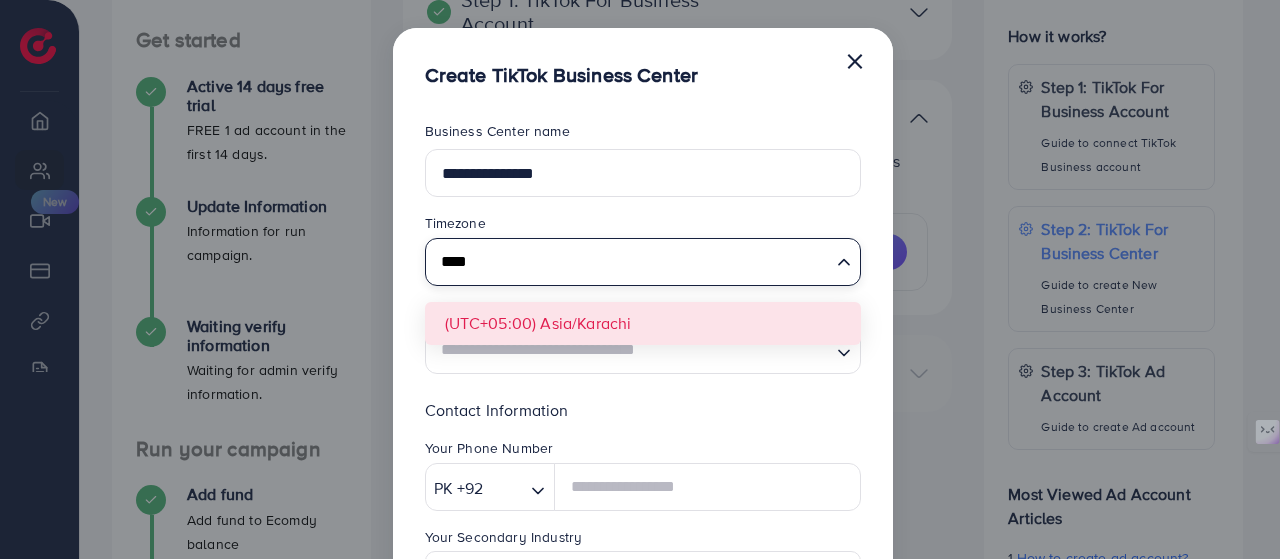 type on "****" 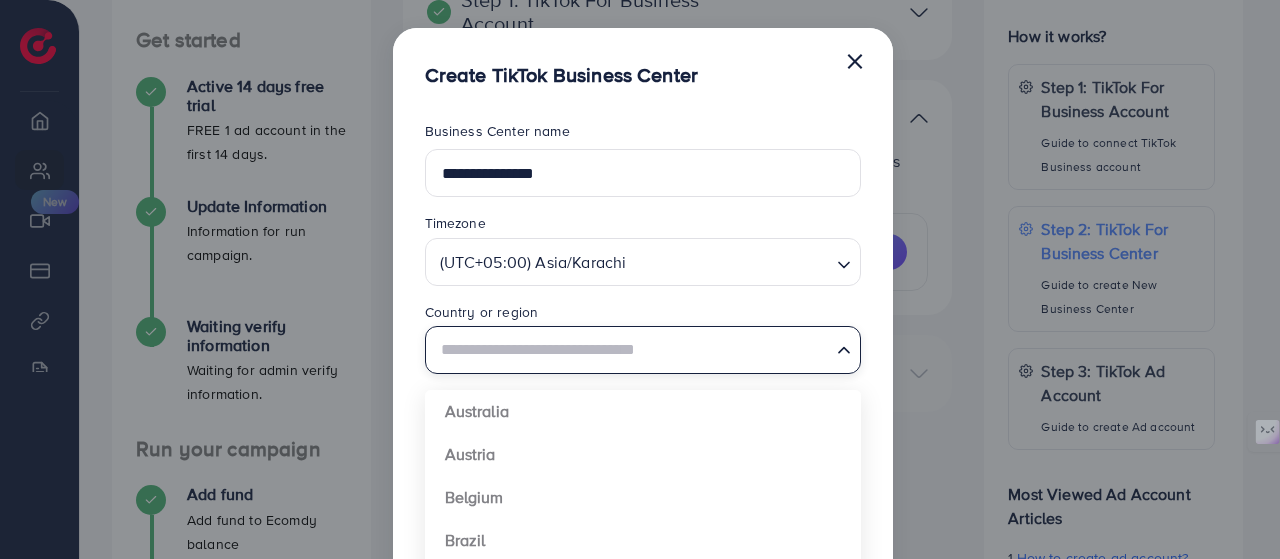 click at bounding box center [631, 350] 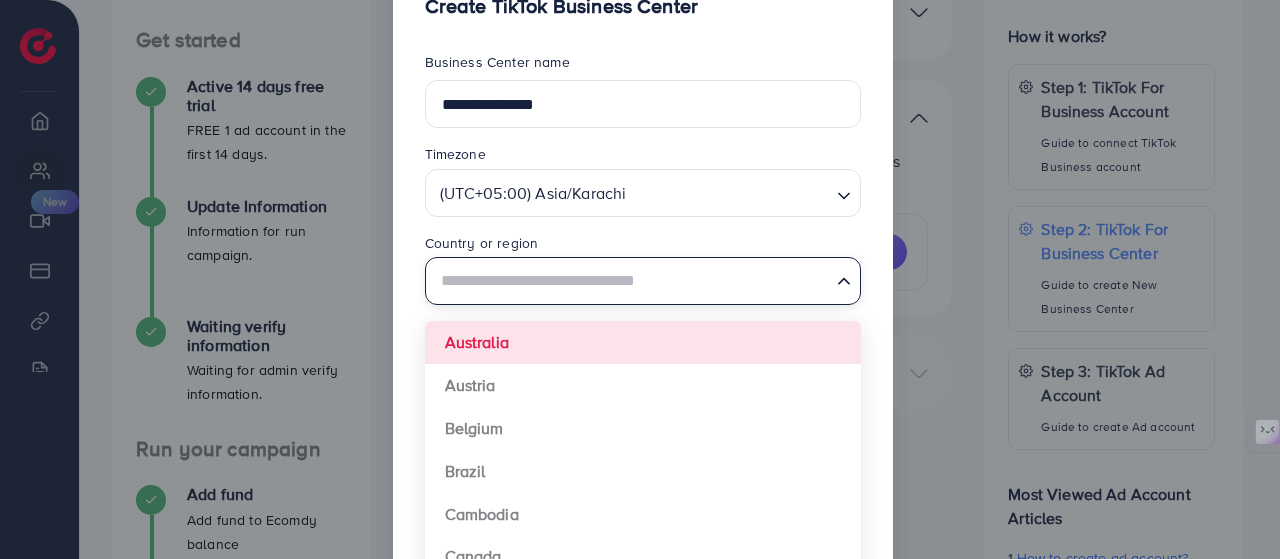 scroll, scrollTop: 100, scrollLeft: 0, axis: vertical 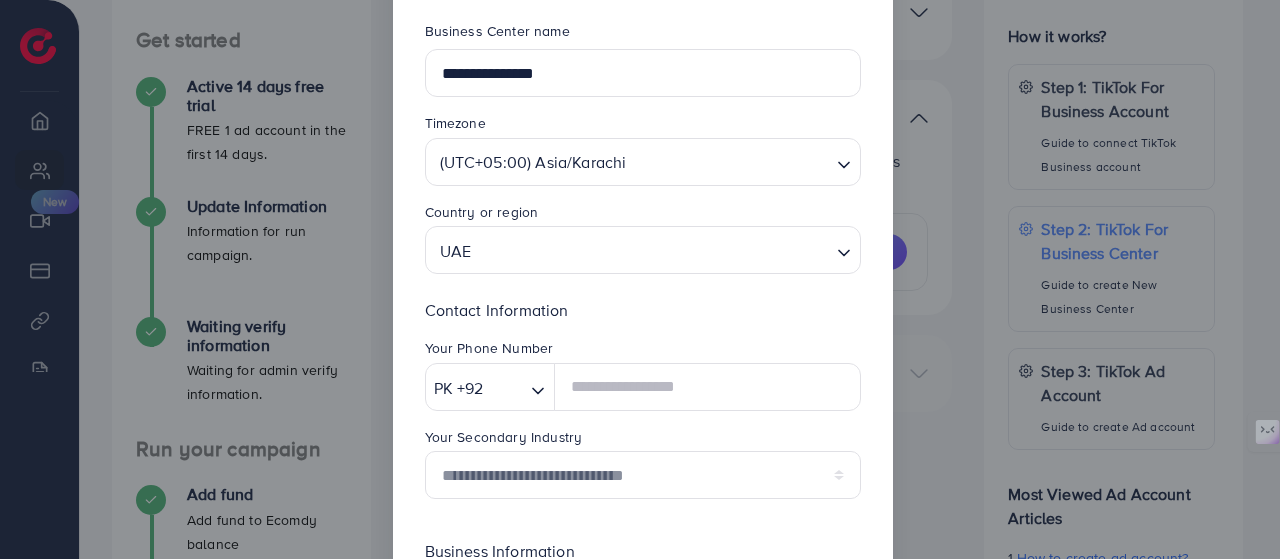 click on "**********" at bounding box center (643, 422) 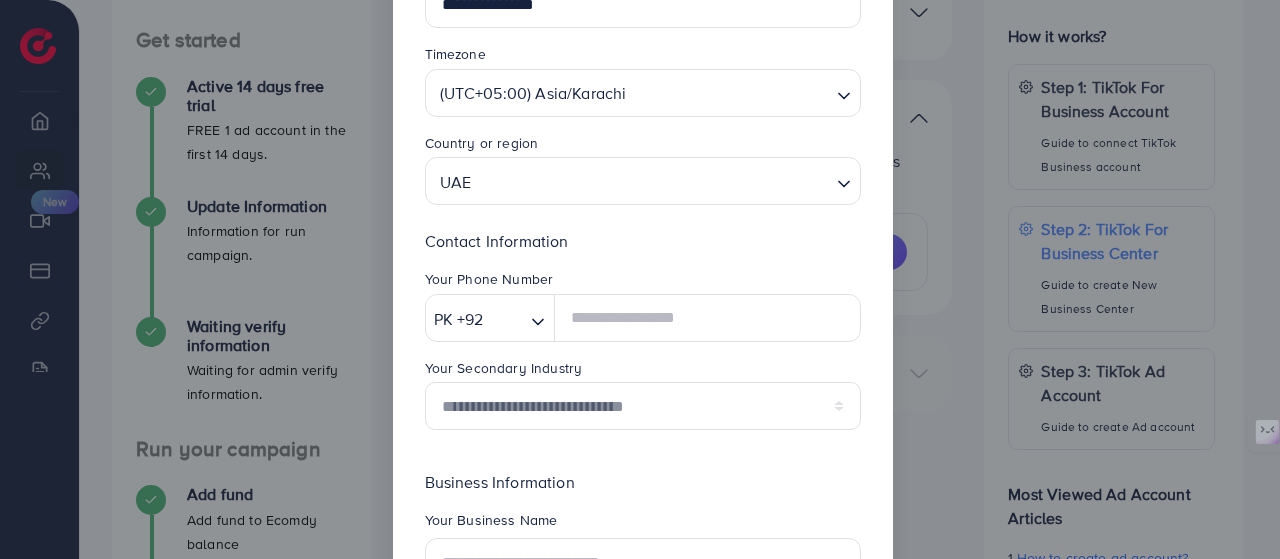 scroll, scrollTop: 200, scrollLeft: 0, axis: vertical 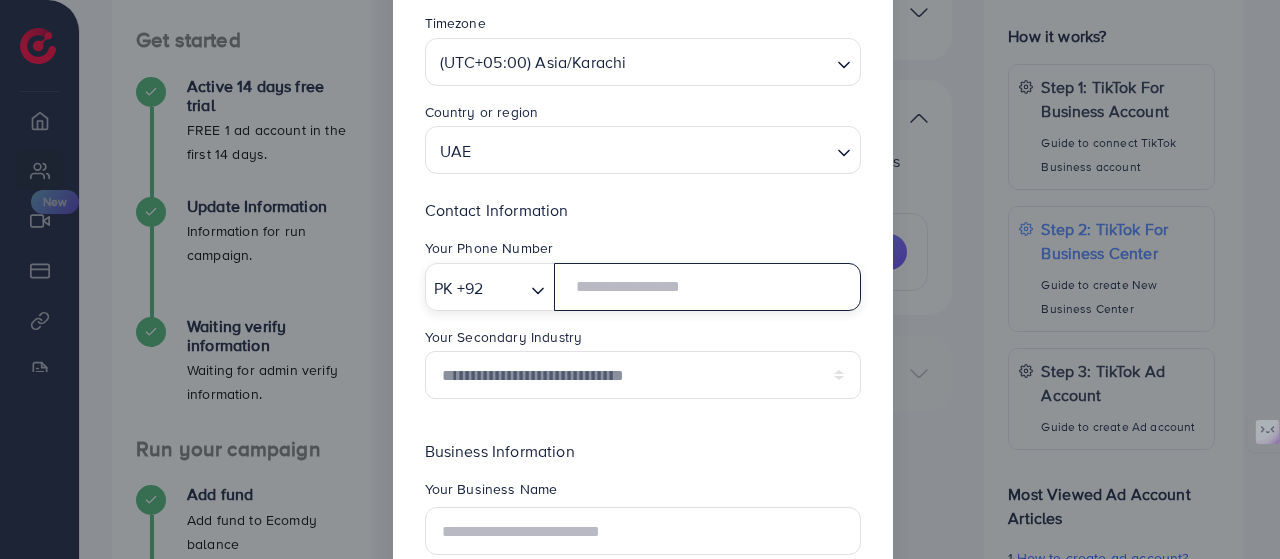 click at bounding box center (707, 287) 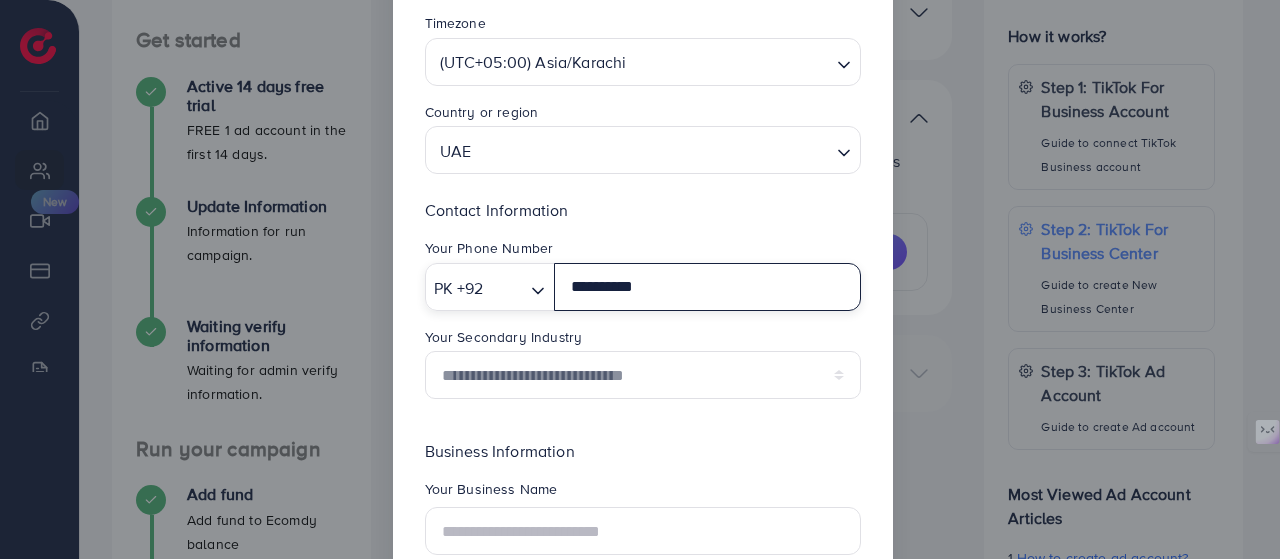 type on "**********" 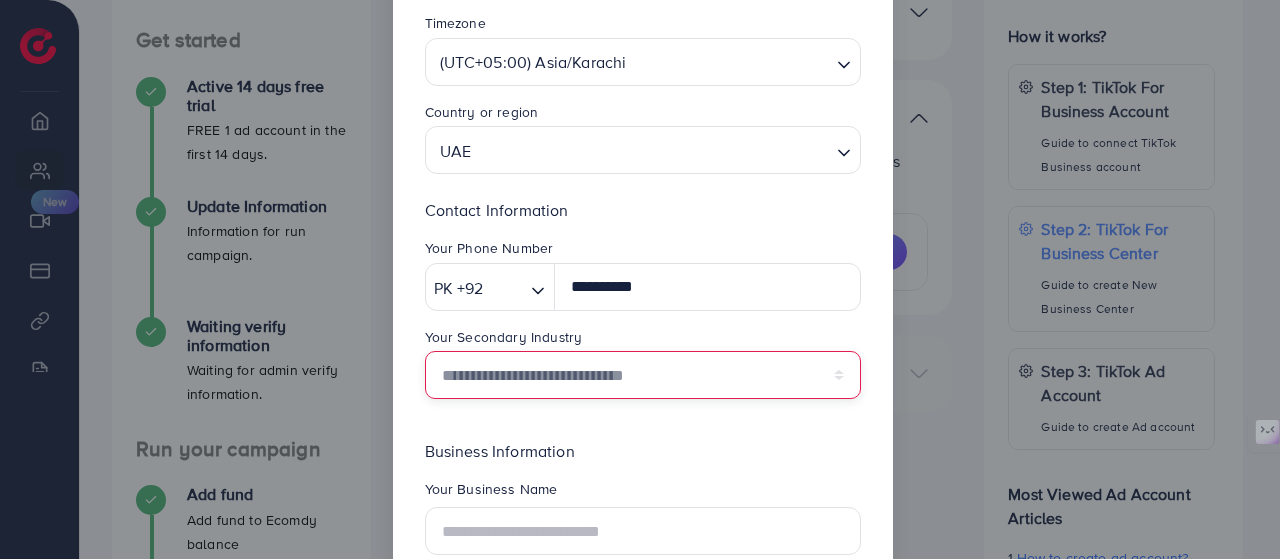click on "**********" at bounding box center [643, 375] 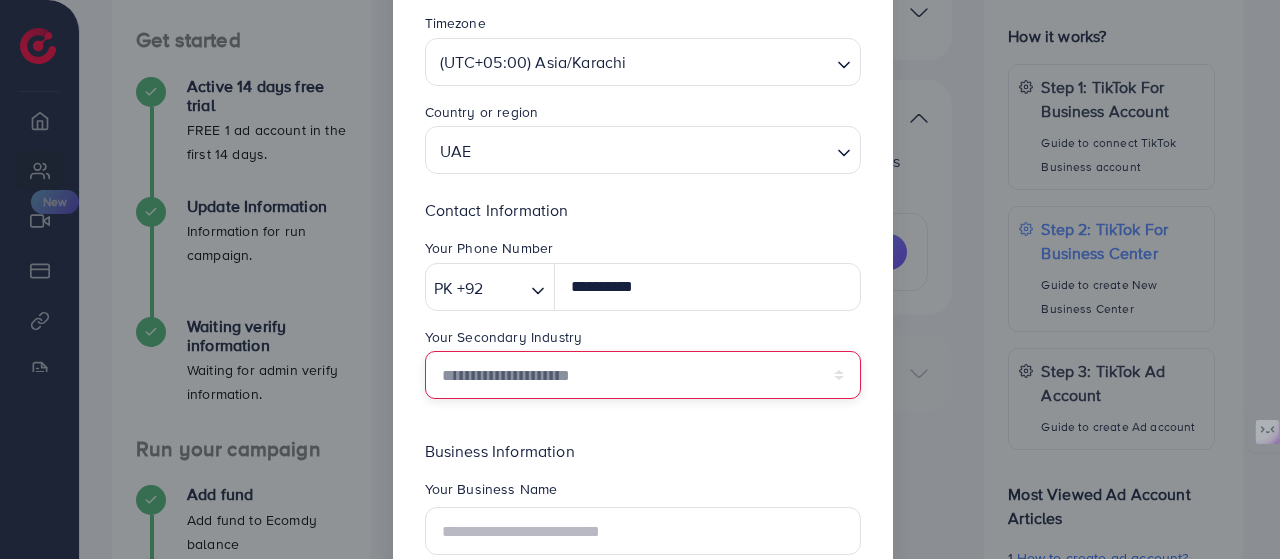 click on "**********" at bounding box center [643, 375] 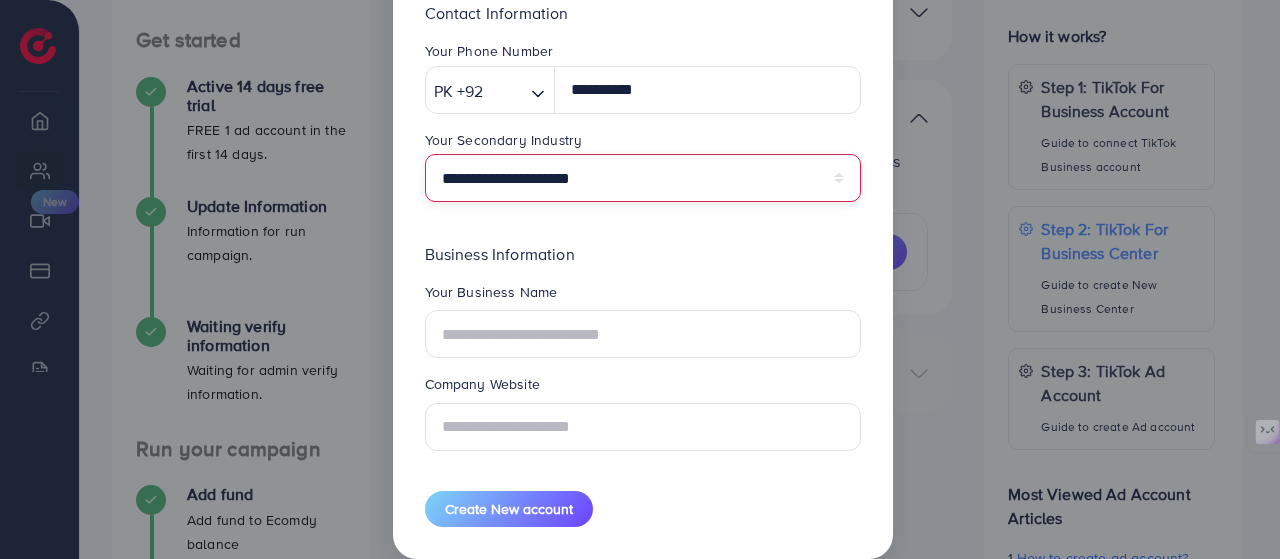 scroll, scrollTop: 400, scrollLeft: 0, axis: vertical 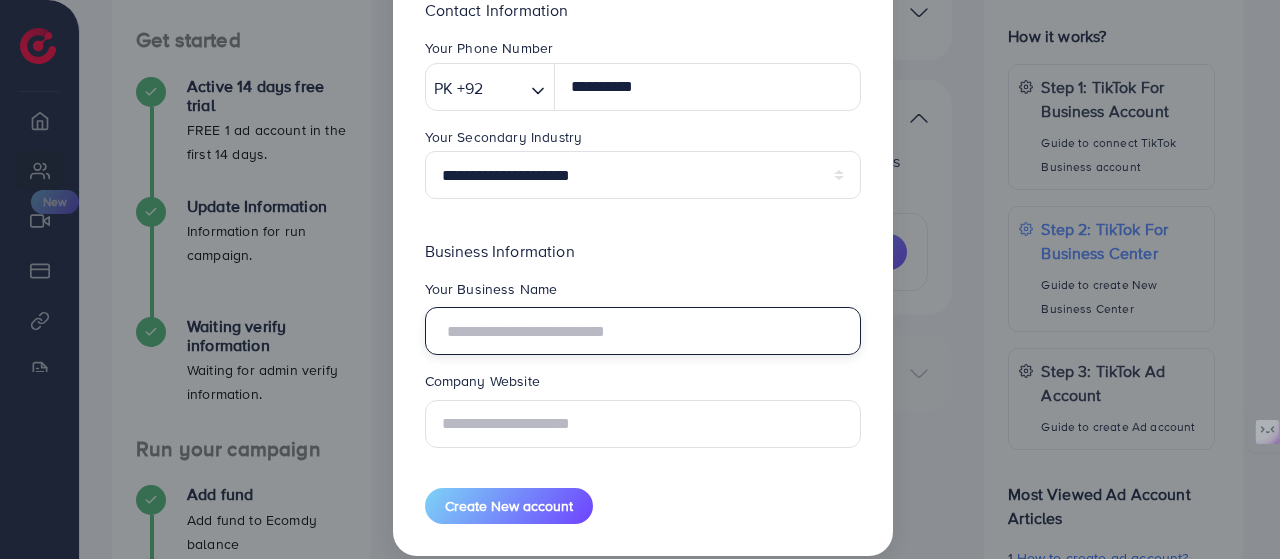 click at bounding box center [643, 331] 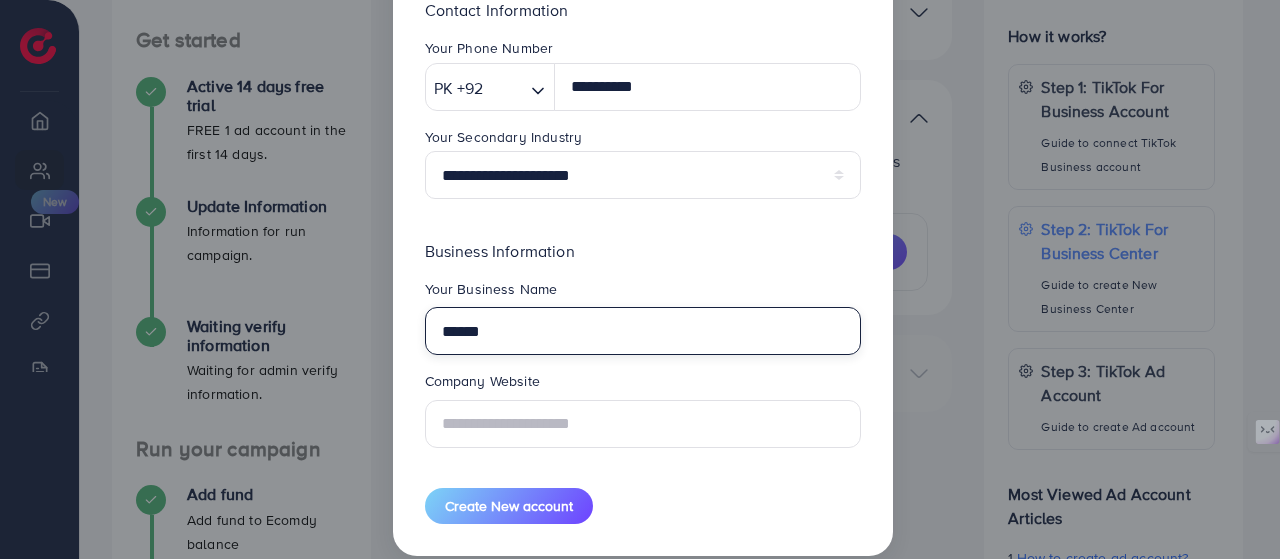 type on "******" 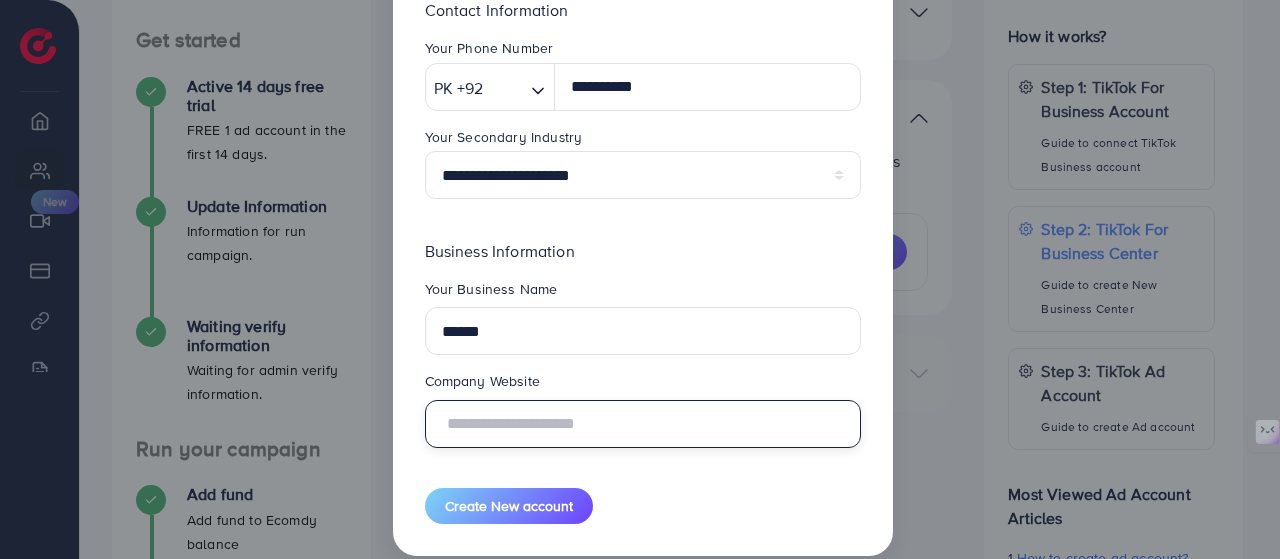 click at bounding box center [643, 424] 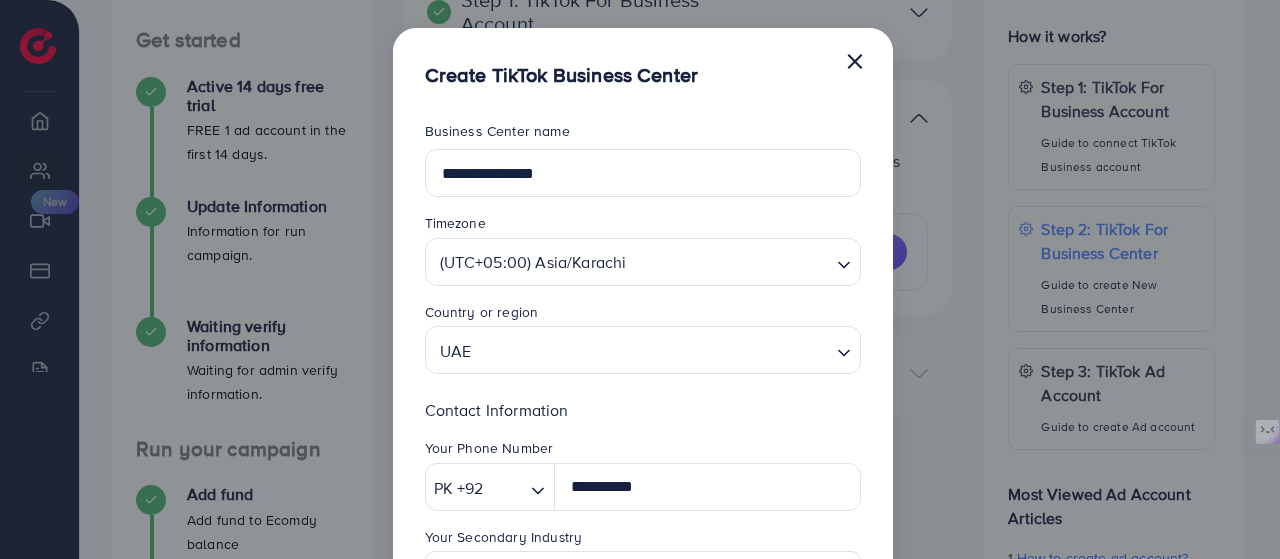 scroll, scrollTop: 100, scrollLeft: 0, axis: vertical 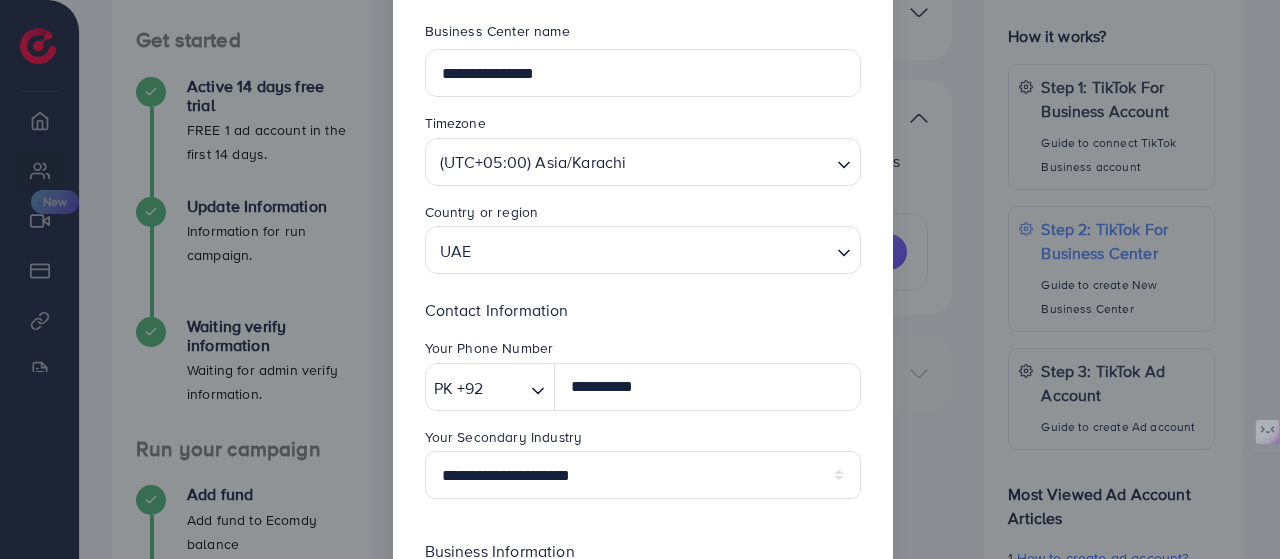 type on "**********" 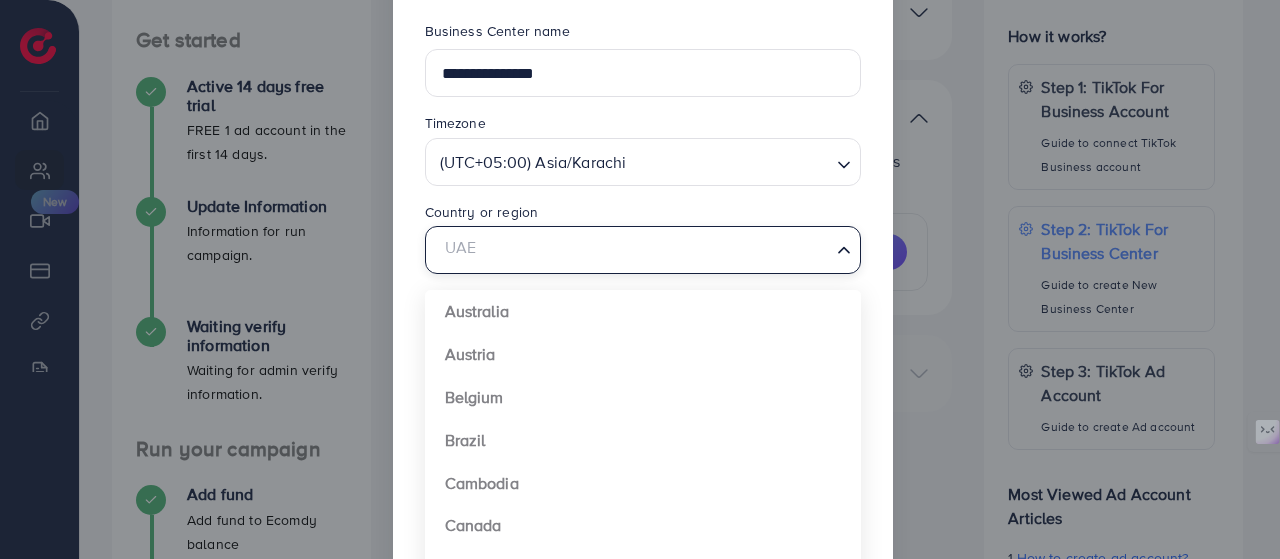 click 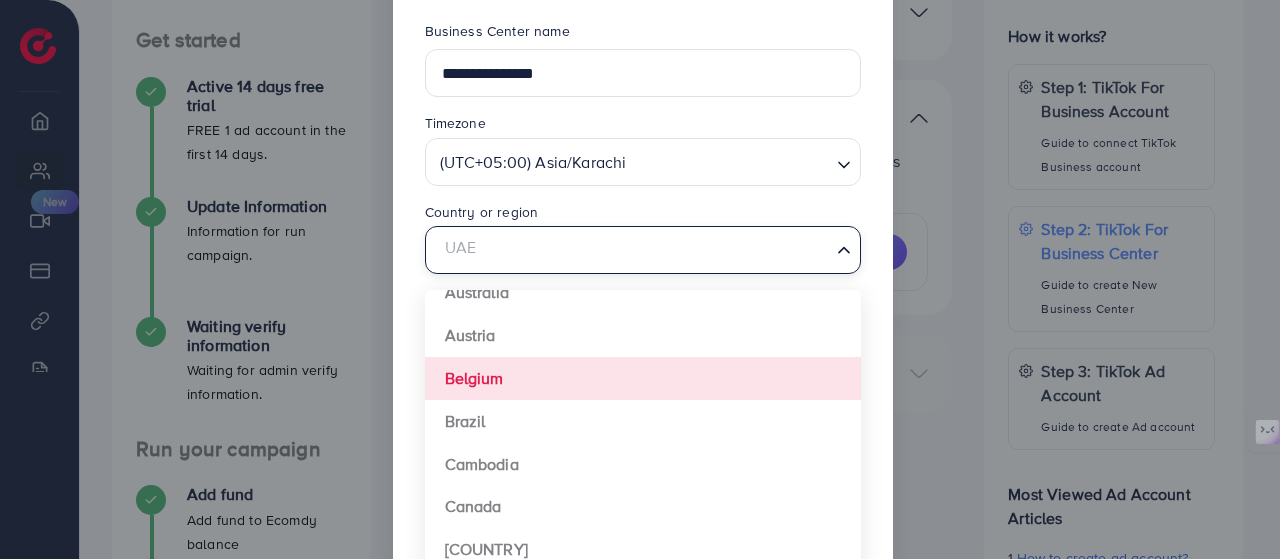 scroll, scrollTop: 0, scrollLeft: 0, axis: both 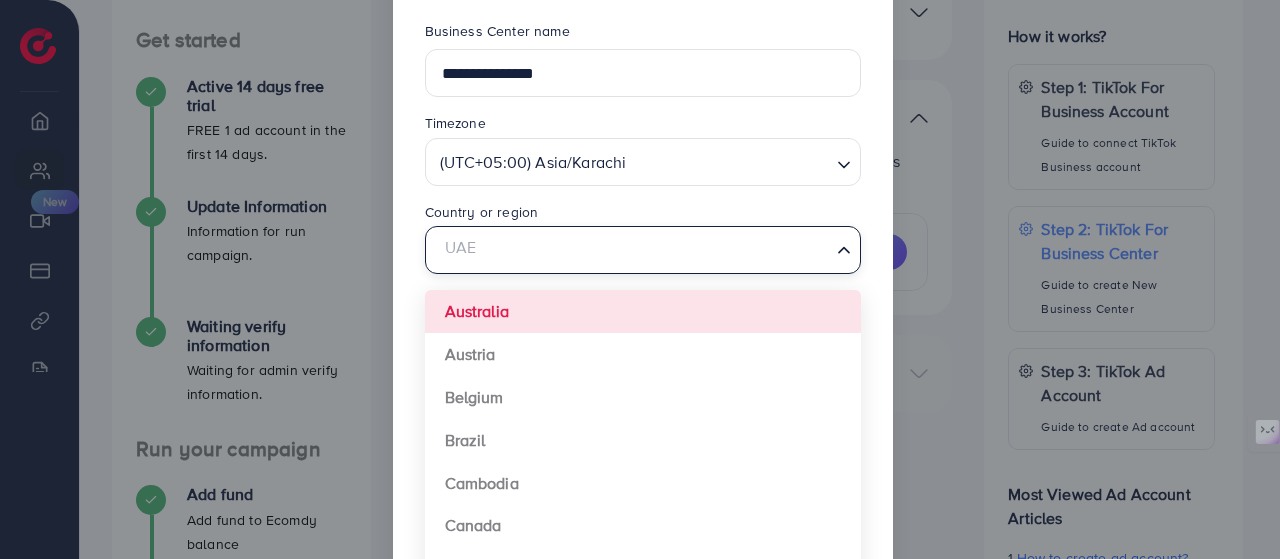click on "**********" at bounding box center (643, 422) 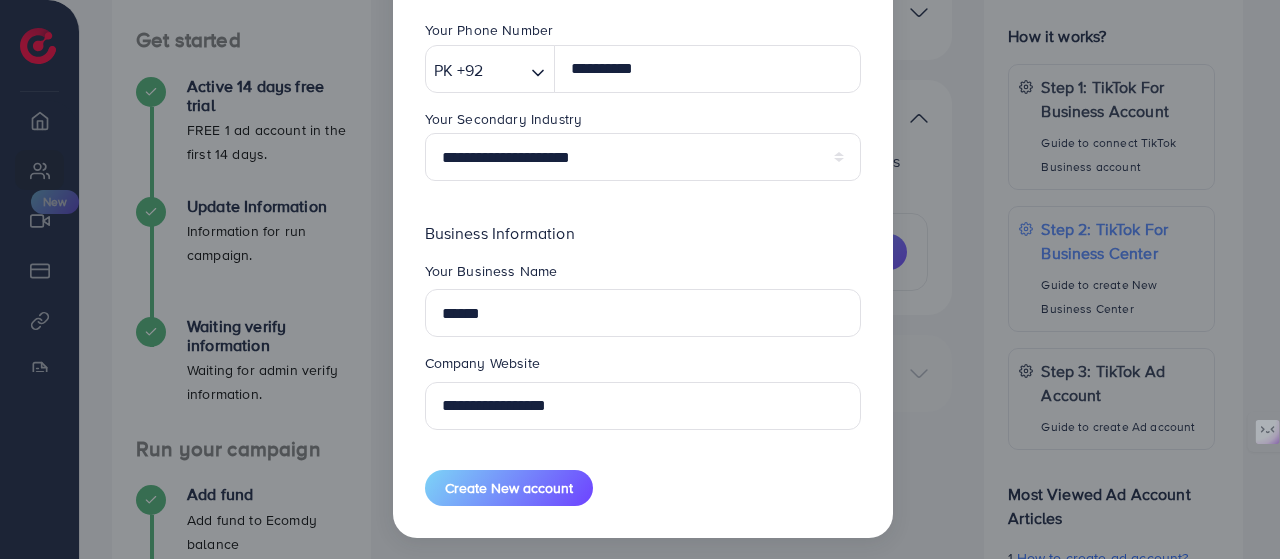 scroll, scrollTop: 424, scrollLeft: 0, axis: vertical 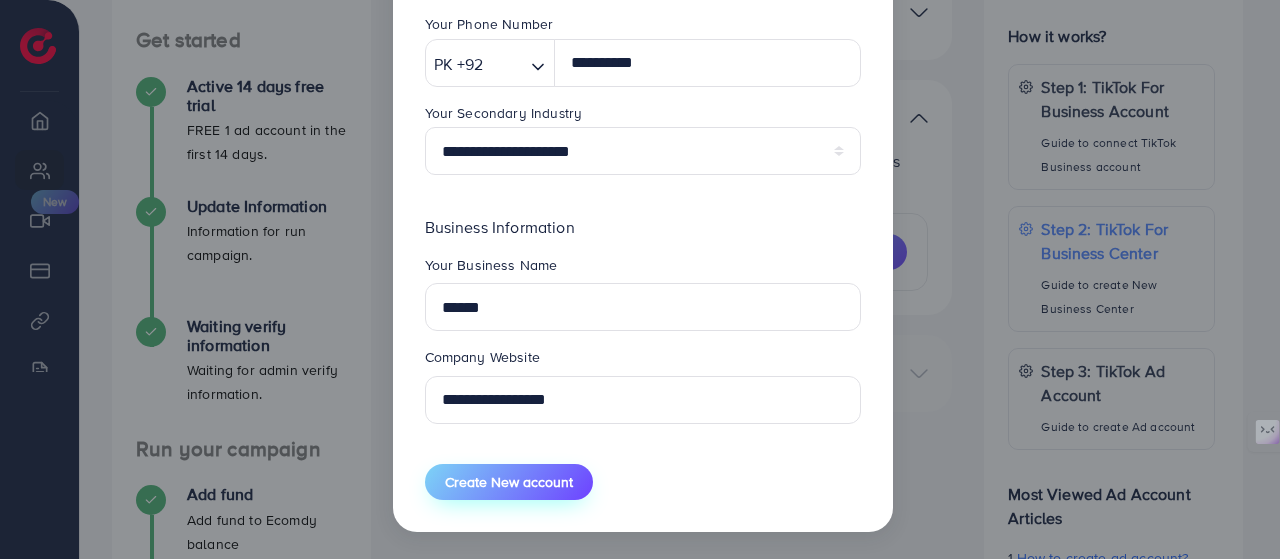 click on "Create New account" at bounding box center (509, 482) 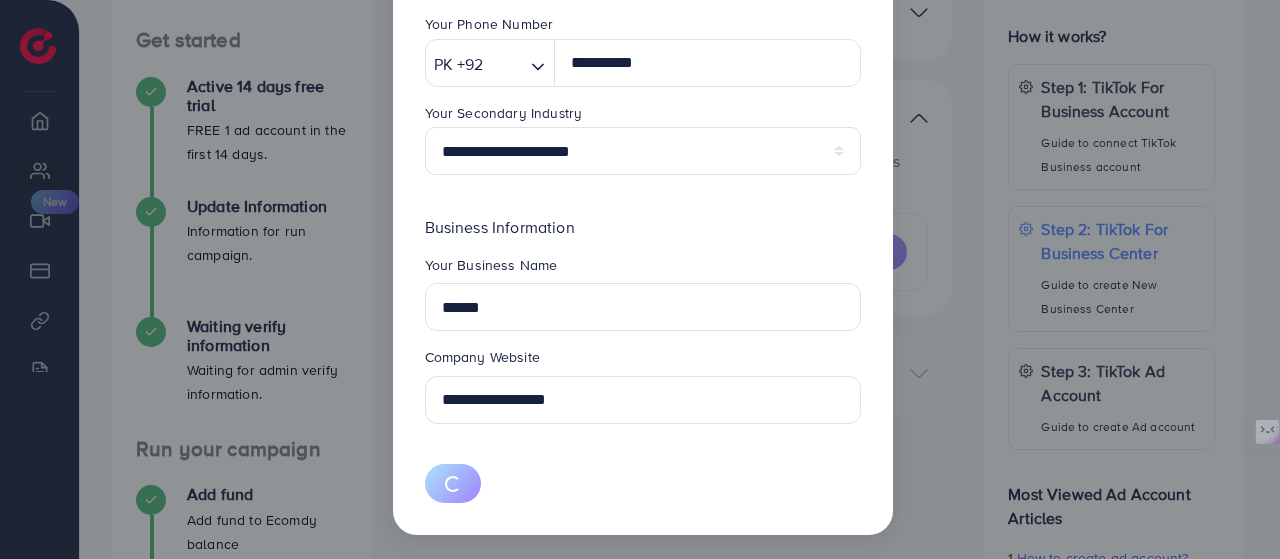 type 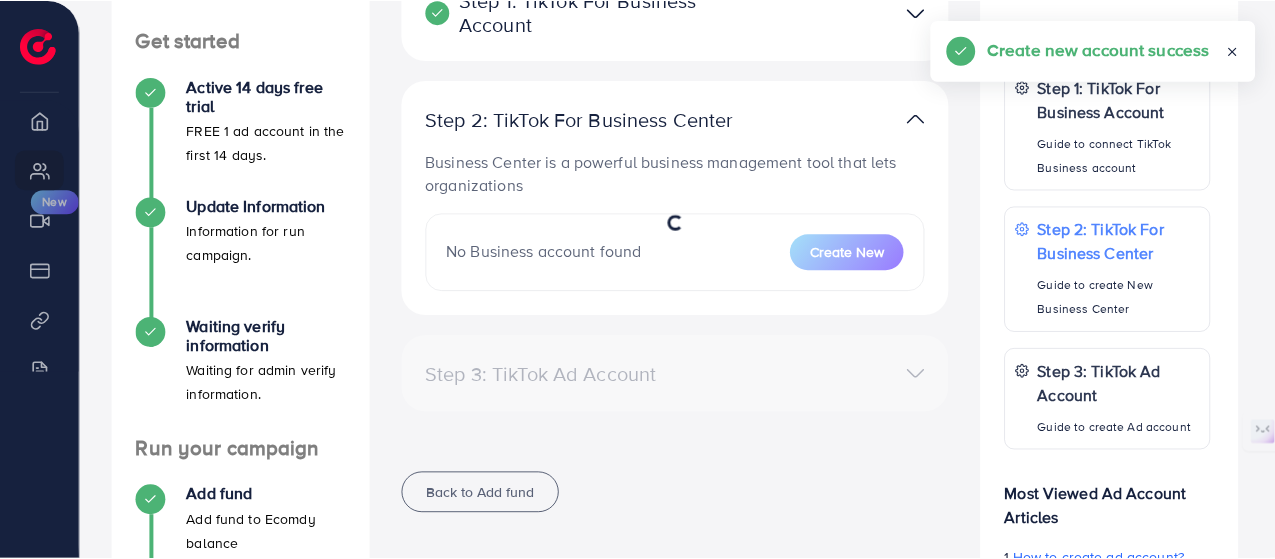 scroll, scrollTop: 278, scrollLeft: 0, axis: vertical 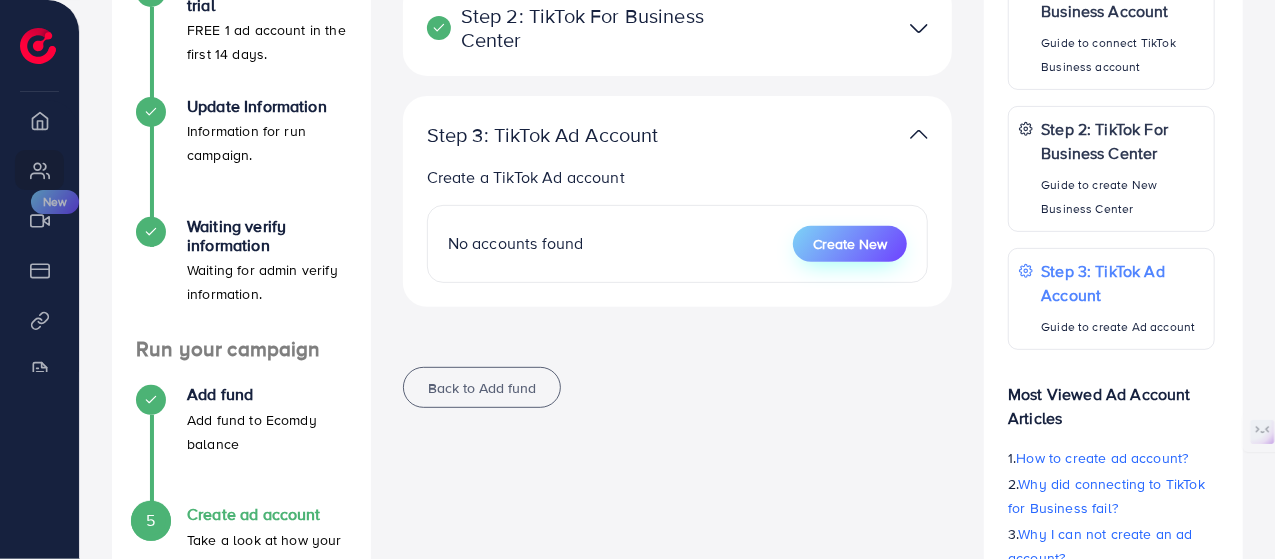 click on "Create New" at bounding box center [850, 244] 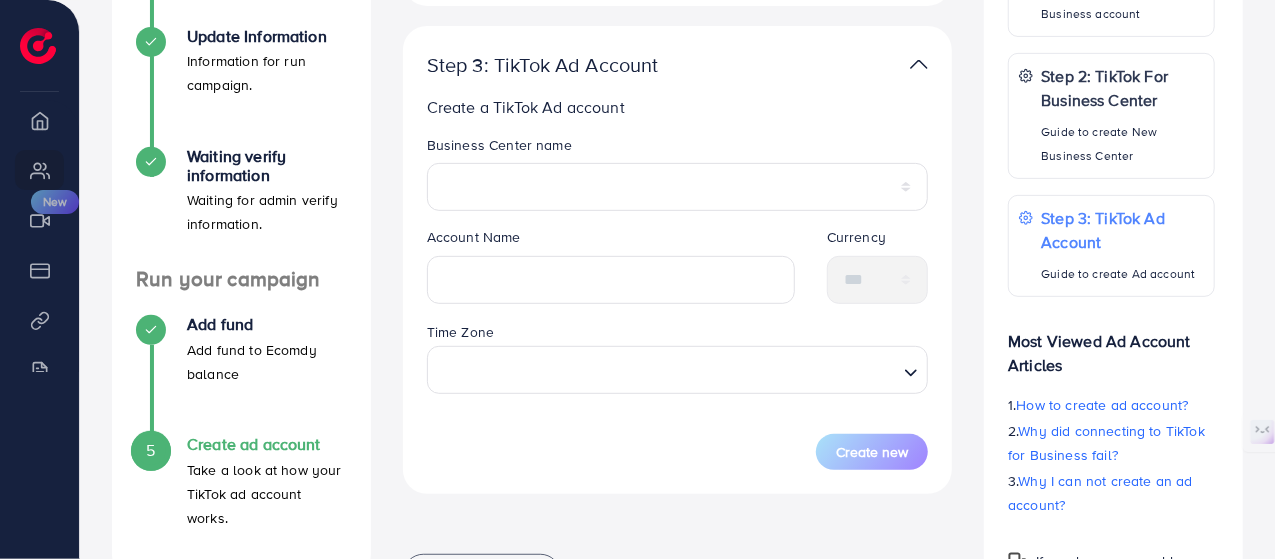 scroll, scrollTop: 400, scrollLeft: 0, axis: vertical 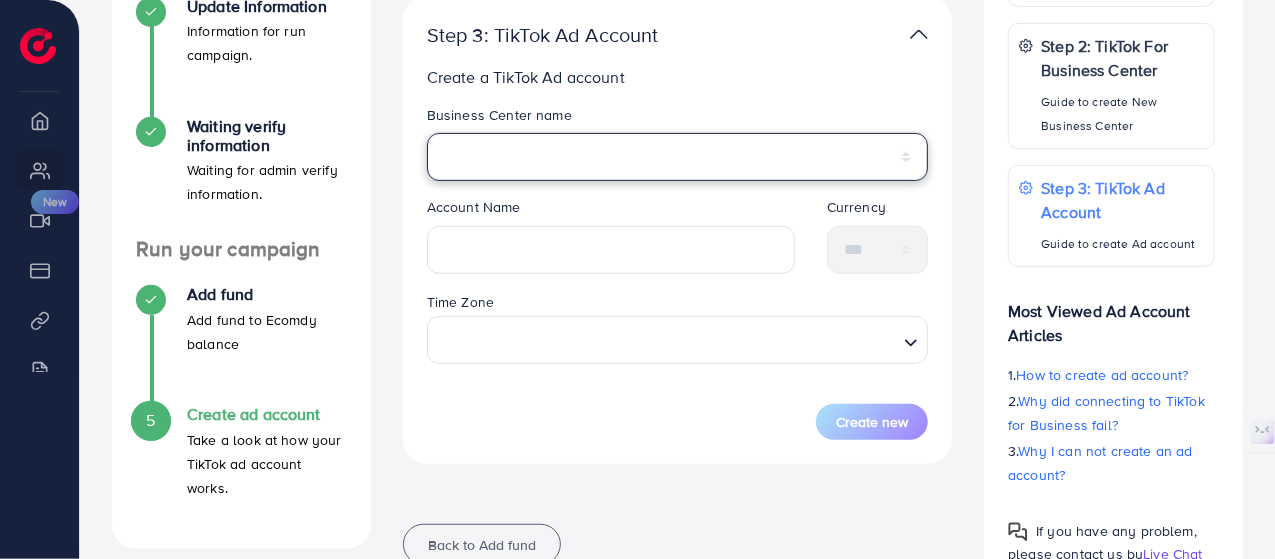 click on "**********" at bounding box center (678, 157) 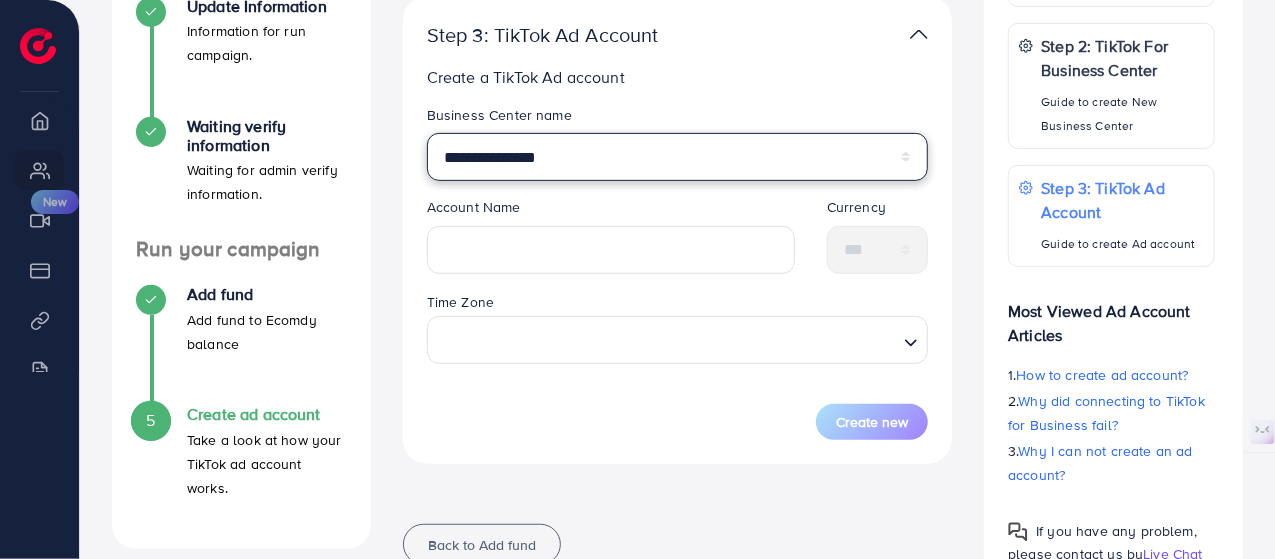 click on "**********" at bounding box center [678, 157] 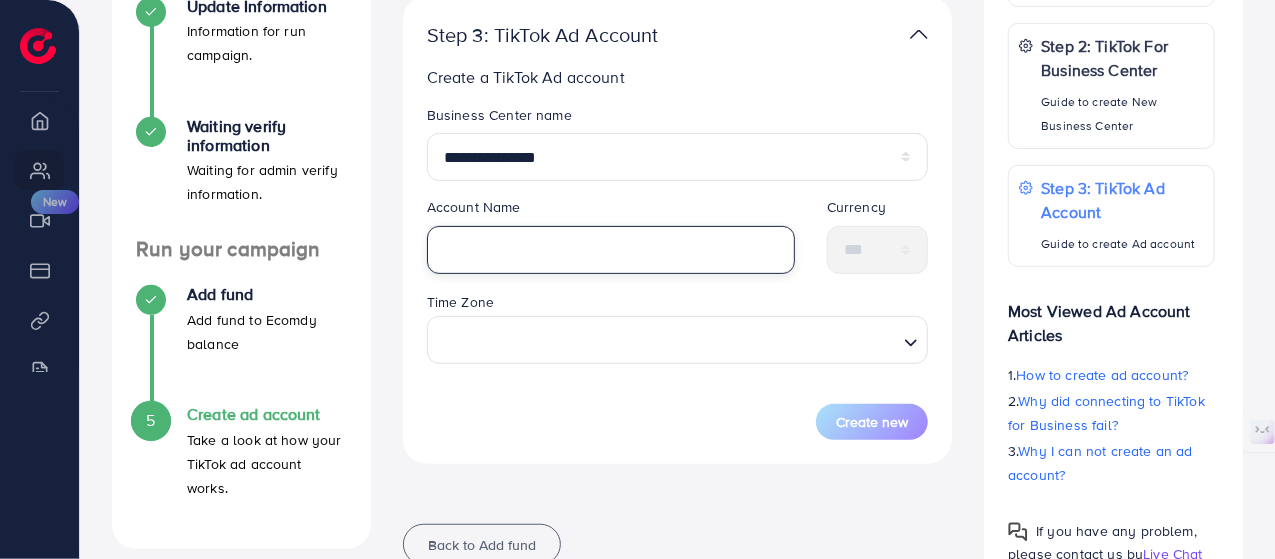 click at bounding box center (611, 250) 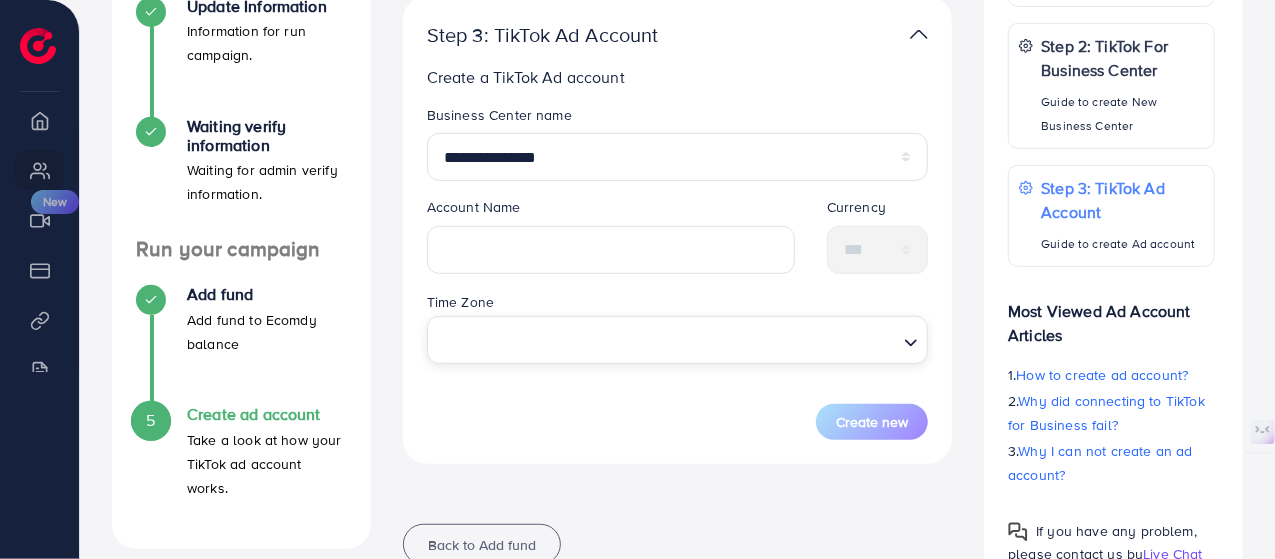 click on "Time Zone           Loading..." at bounding box center [678, 327] 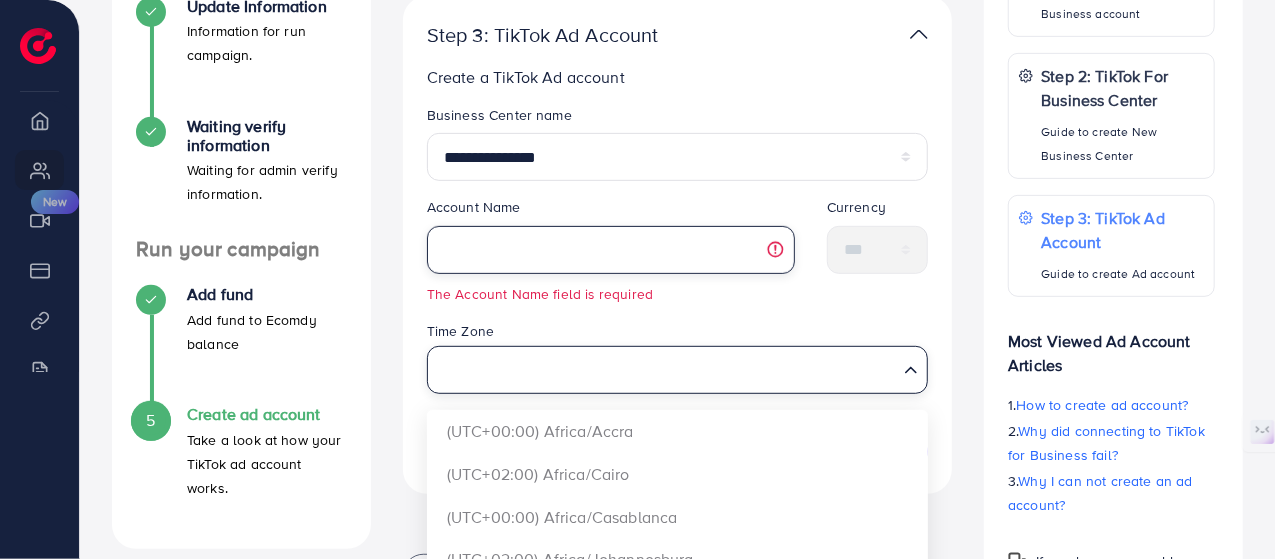 click at bounding box center (611, 250) 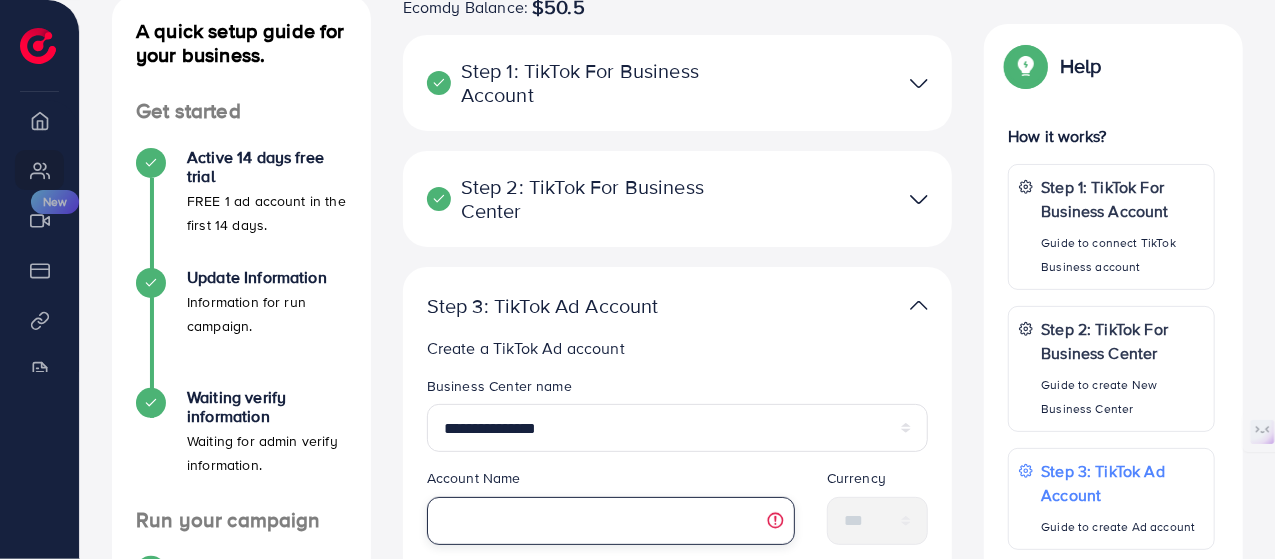 scroll, scrollTop: 100, scrollLeft: 0, axis: vertical 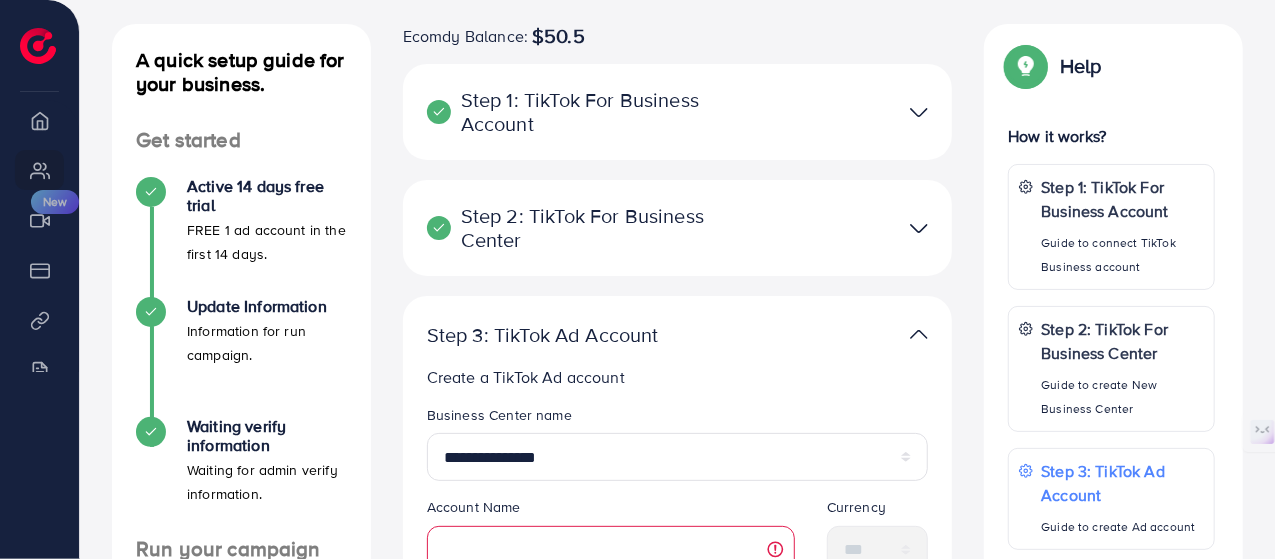 click at bounding box center (919, 228) 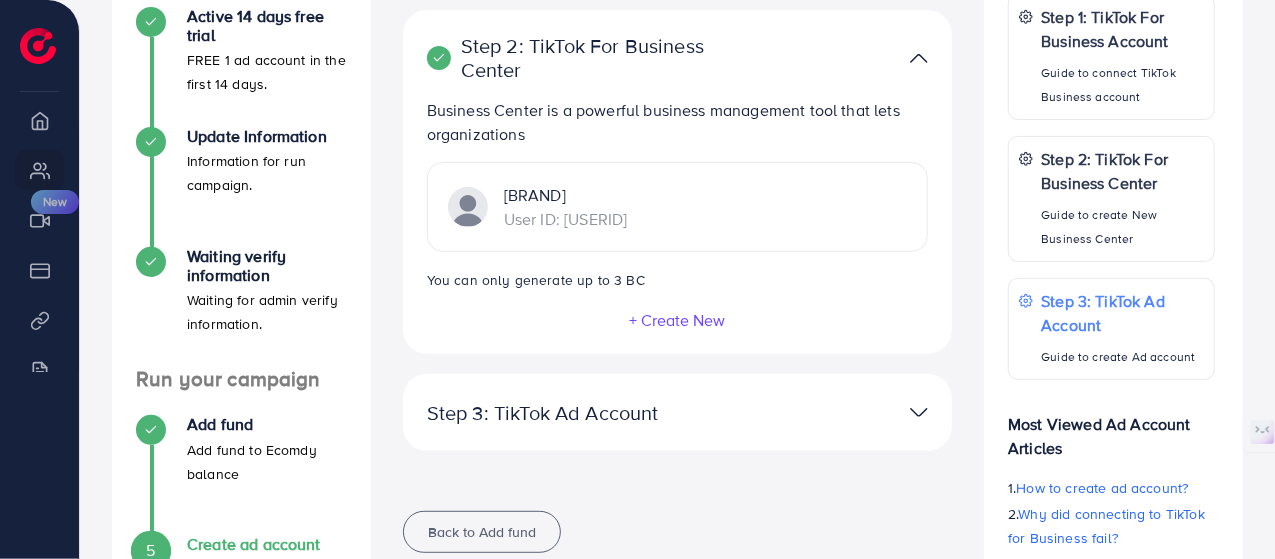 scroll, scrollTop: 300, scrollLeft: 0, axis: vertical 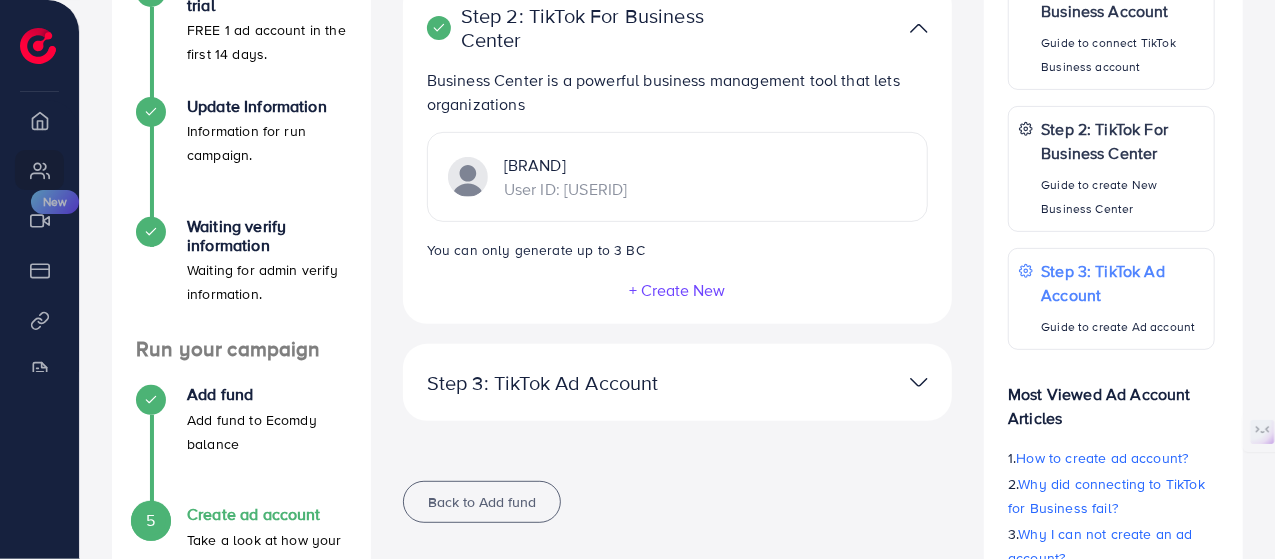 click at bounding box center (919, 28) 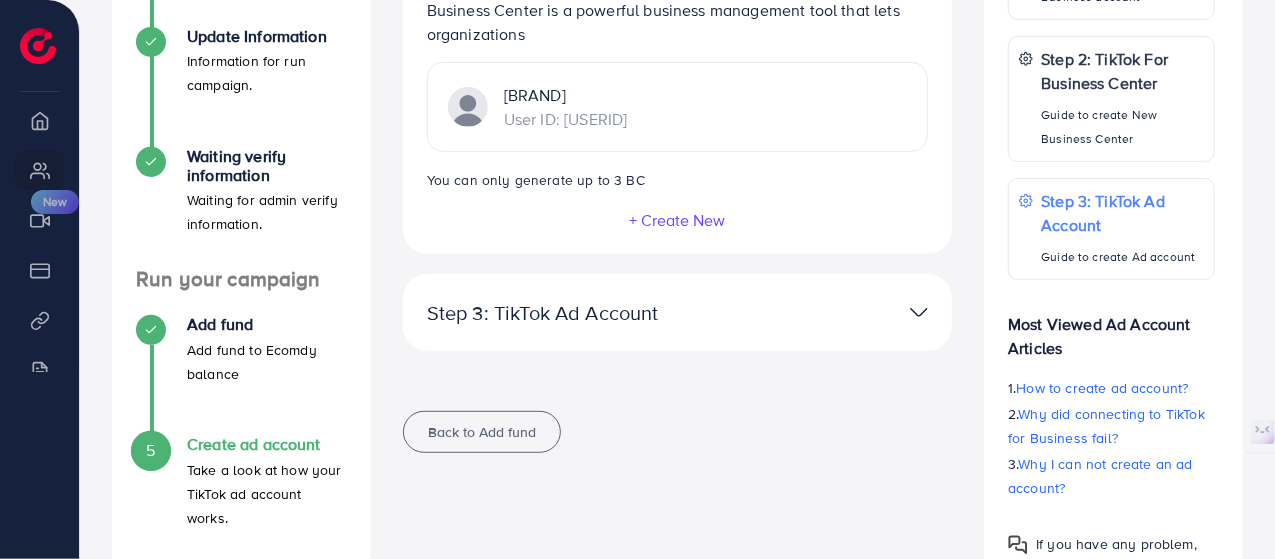 scroll, scrollTop: 400, scrollLeft: 0, axis: vertical 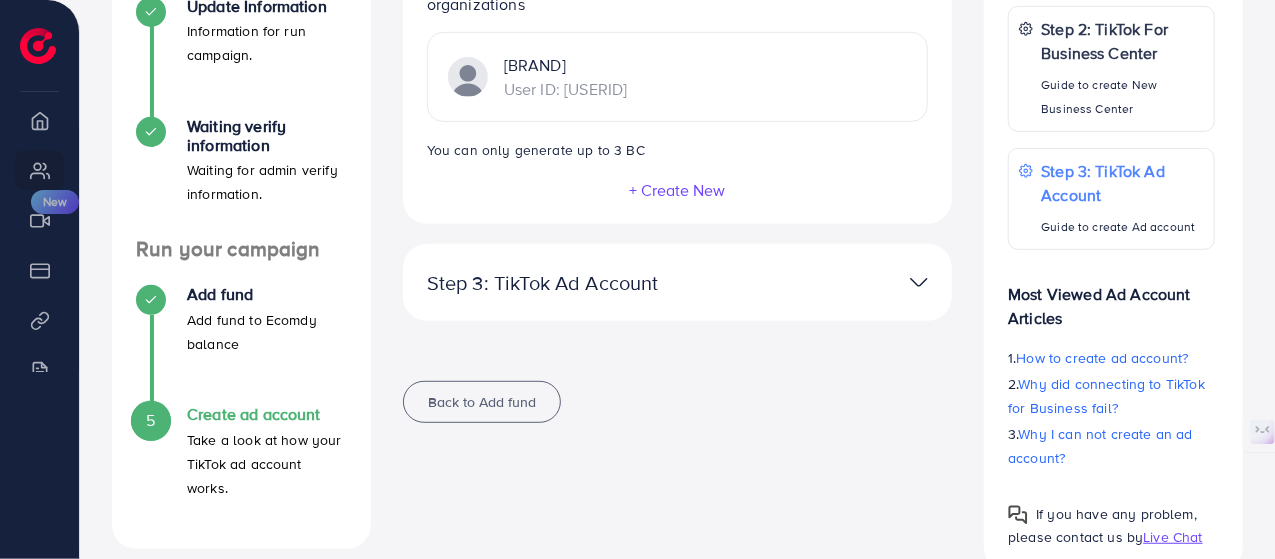 click on "Create ad account" at bounding box center (267, 414) 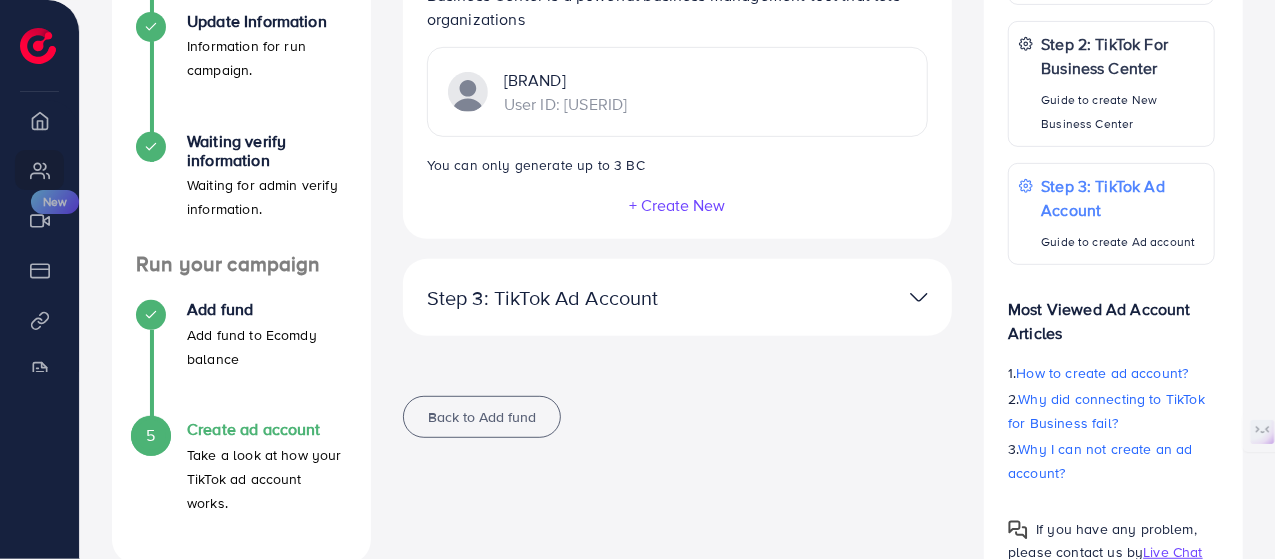 scroll, scrollTop: 300, scrollLeft: 0, axis: vertical 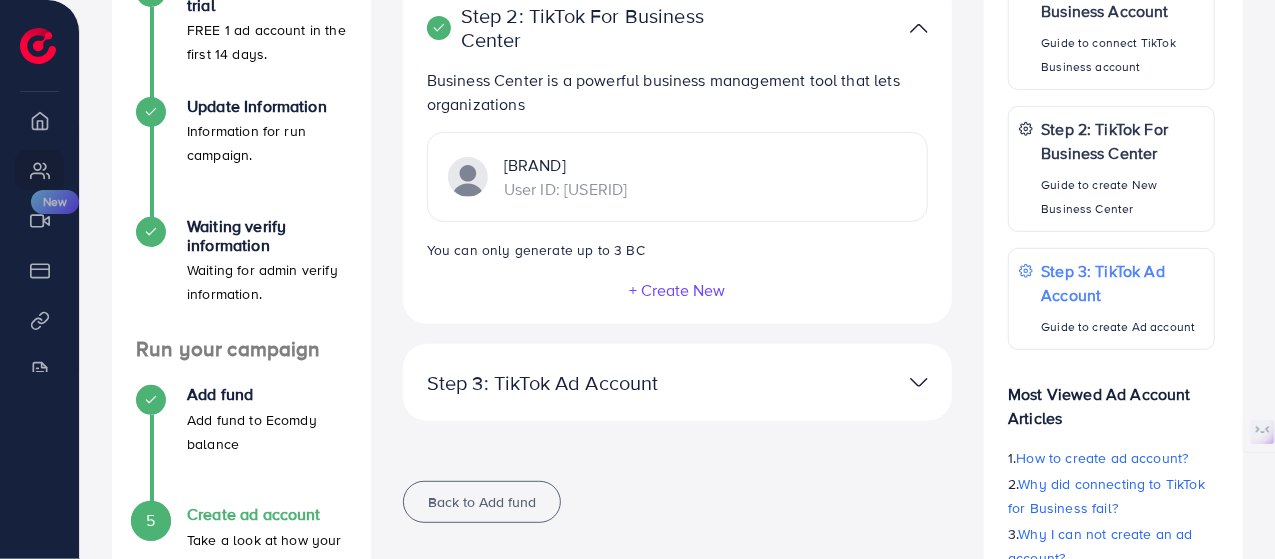 click at bounding box center (919, 382) 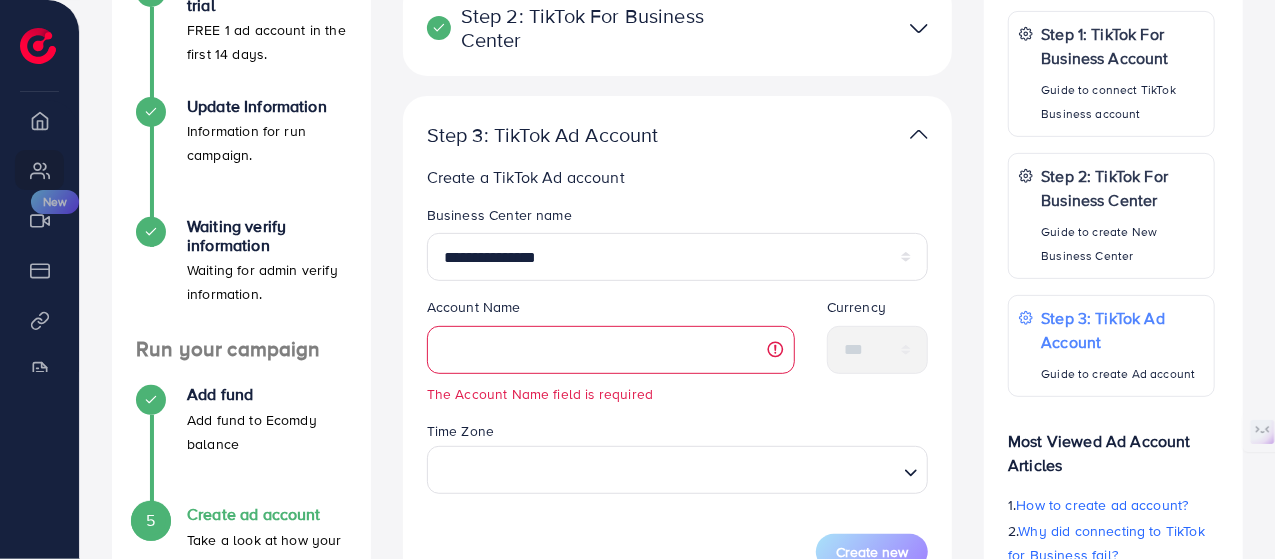 click at bounding box center [38, 46] 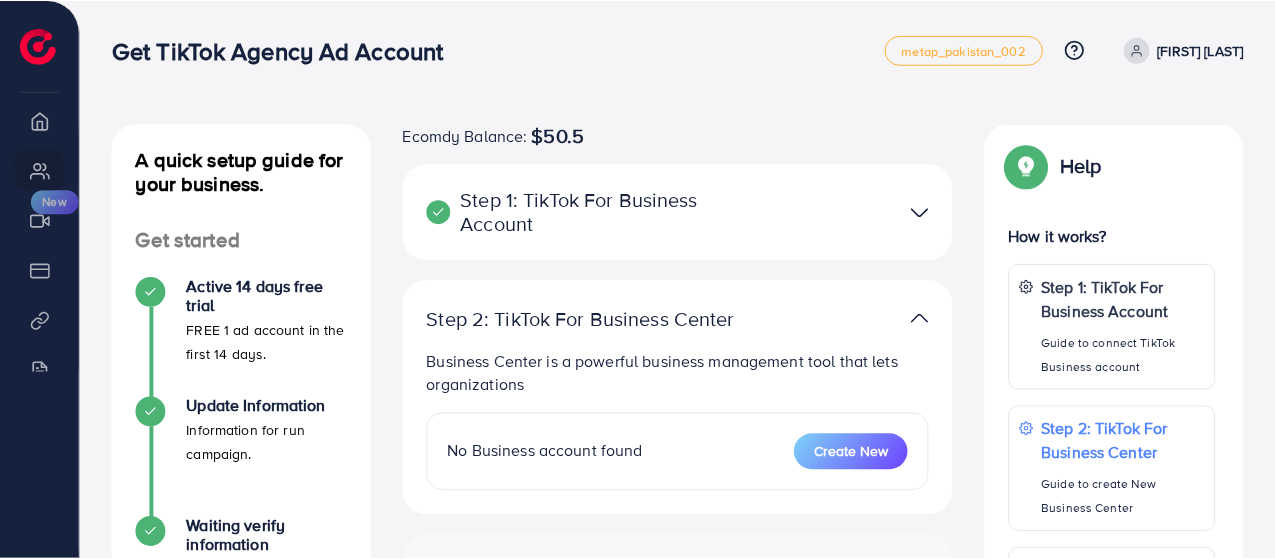 scroll, scrollTop: 0, scrollLeft: 0, axis: both 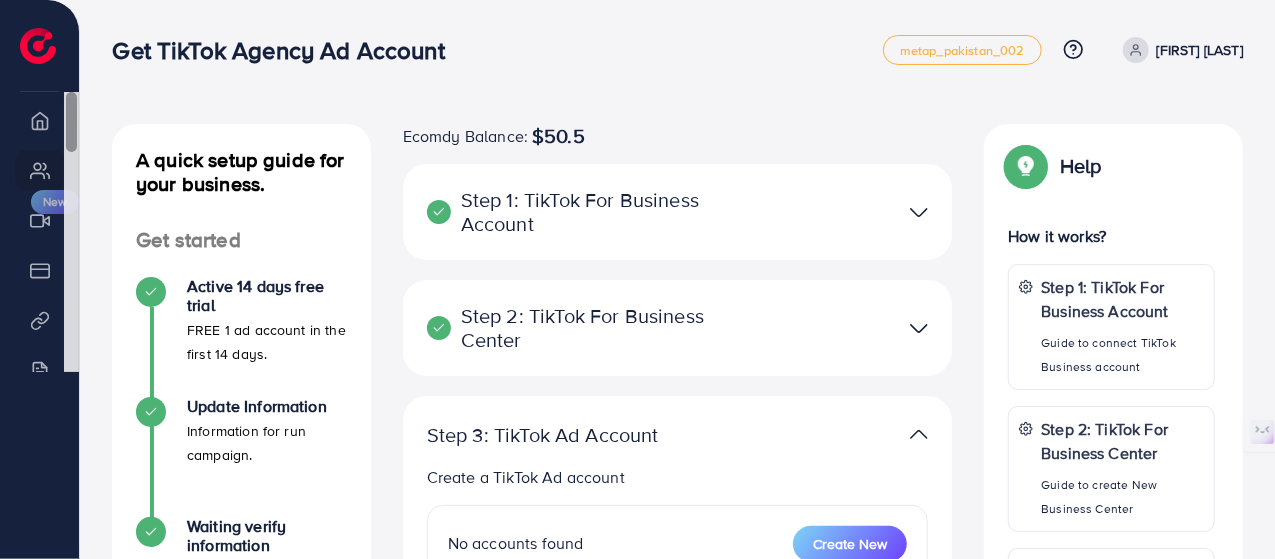 drag, startPoint x: 76, startPoint y: 129, endPoint x: 82, endPoint y: 66, distance: 63.28507 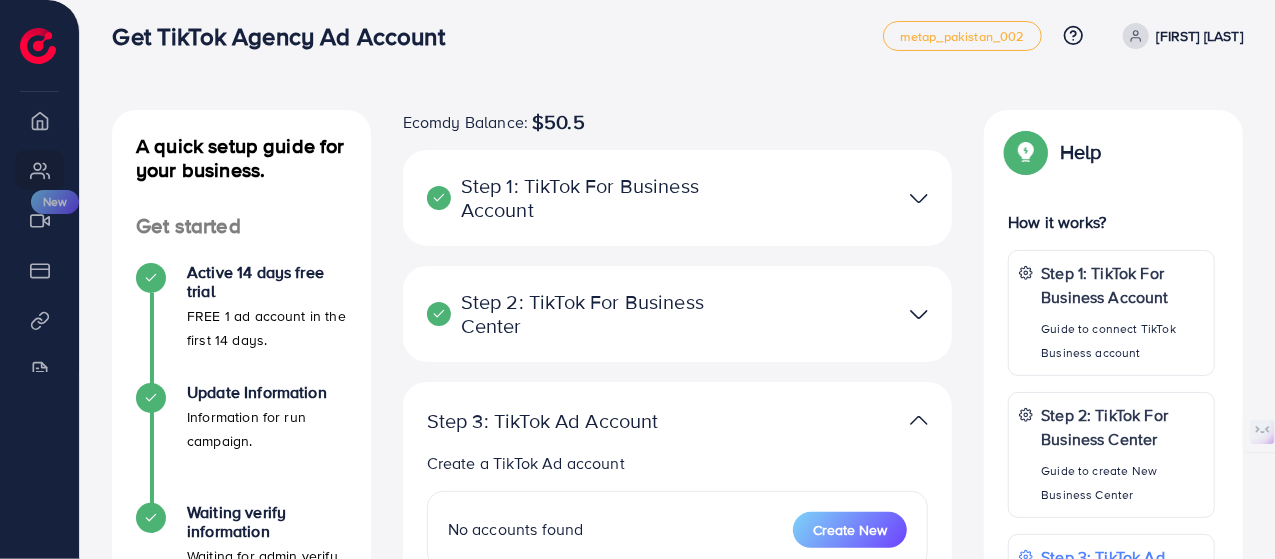 scroll, scrollTop: 100, scrollLeft: 0, axis: vertical 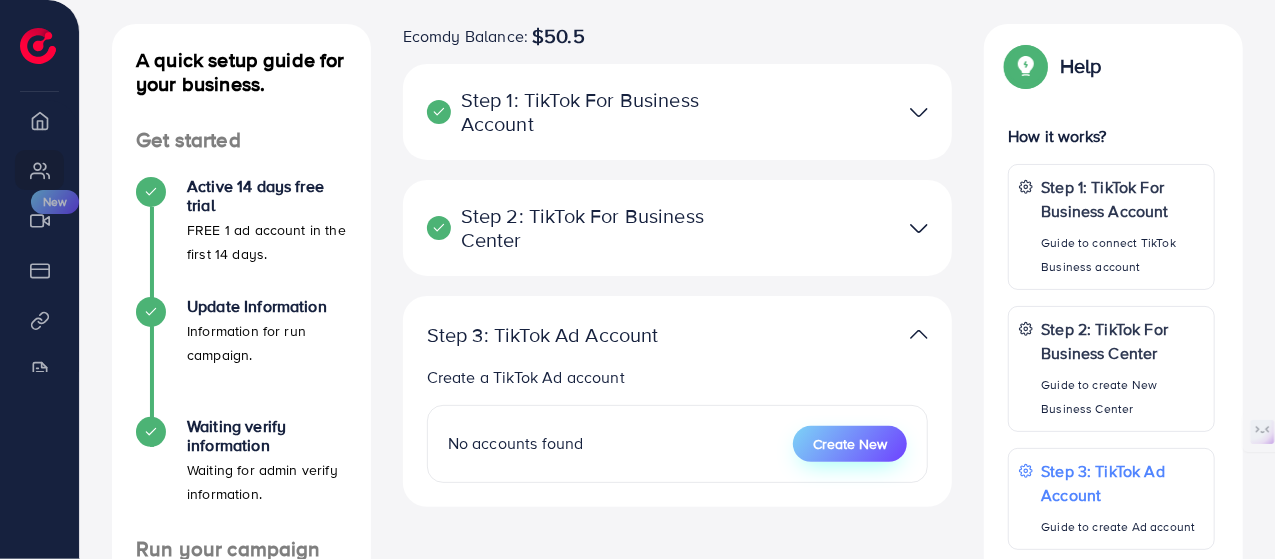 click on "Create New" at bounding box center [850, 444] 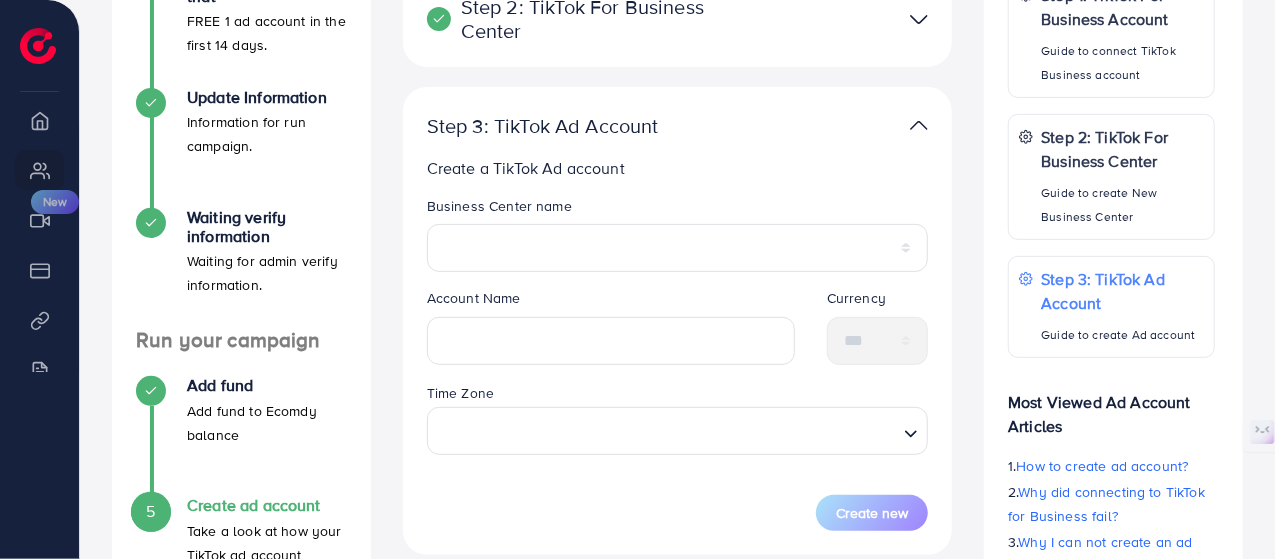 scroll, scrollTop: 400, scrollLeft: 0, axis: vertical 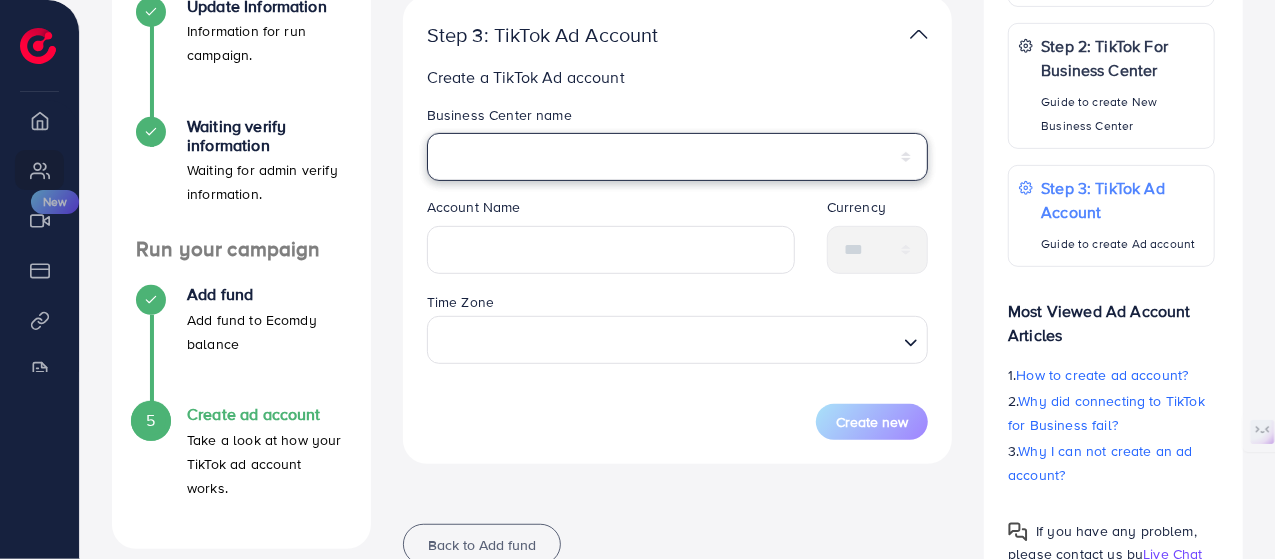 click on "**********" at bounding box center (678, 157) 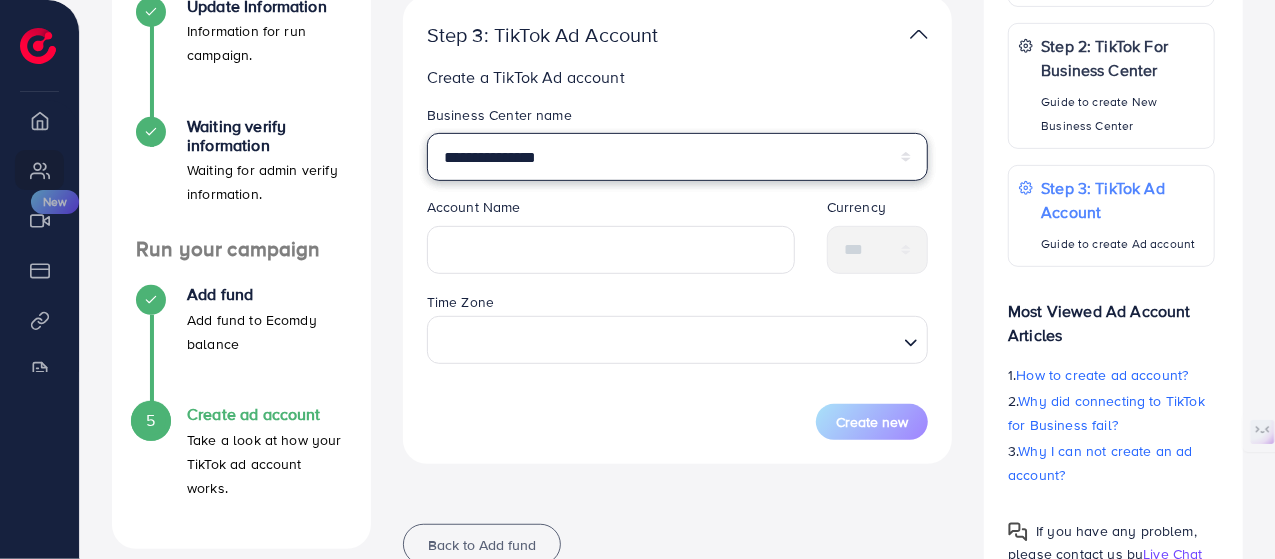 click on "**********" at bounding box center [678, 157] 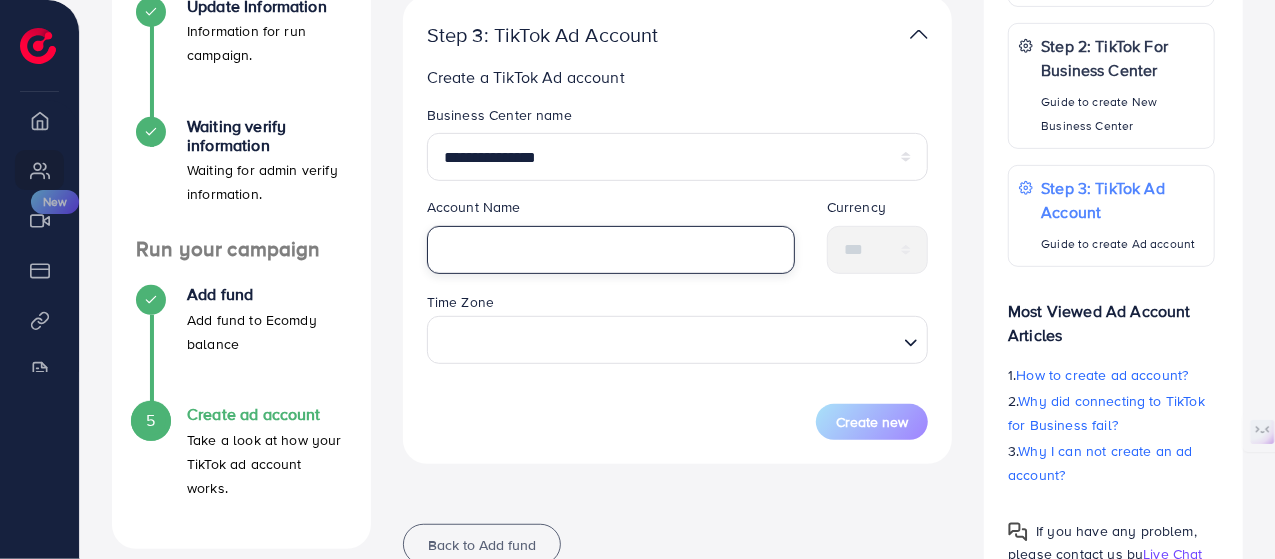 click at bounding box center (611, 250) 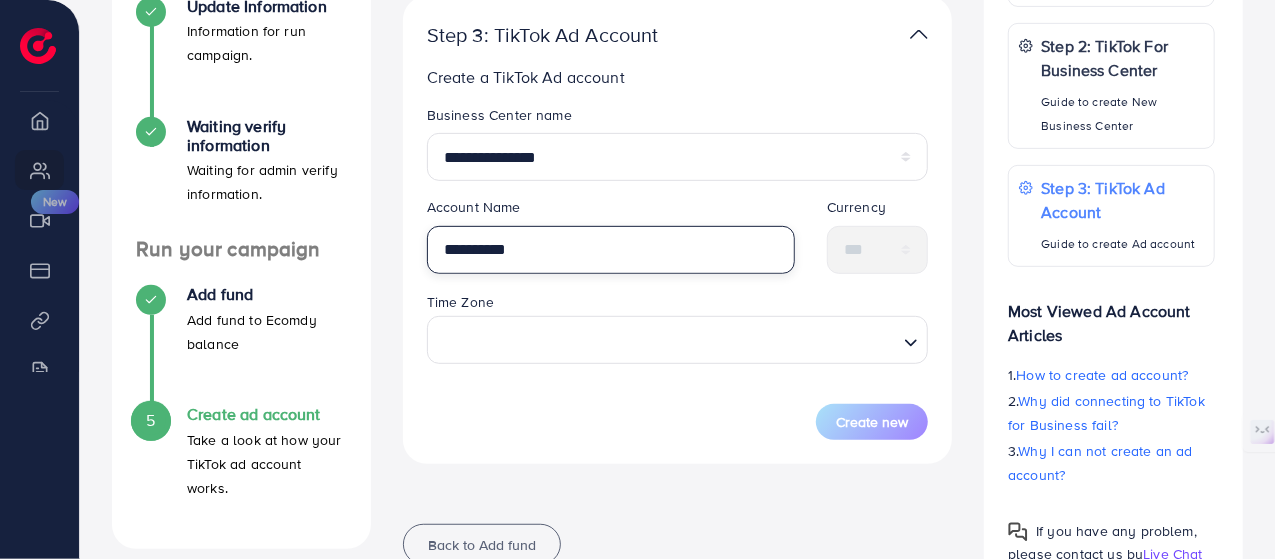 type on "**********" 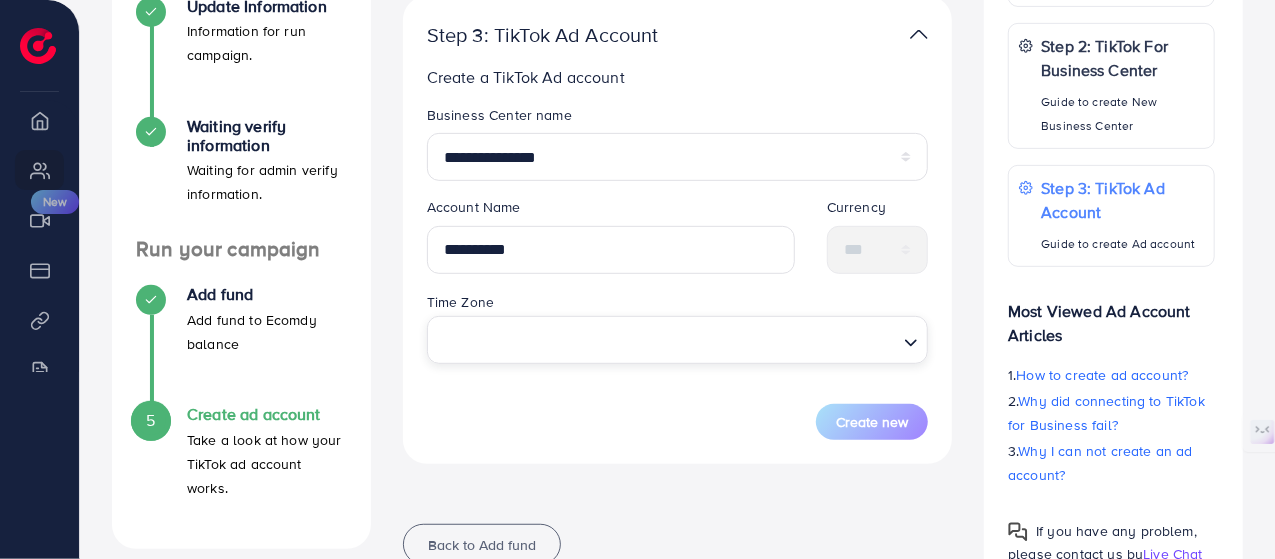 click at bounding box center (666, 340) 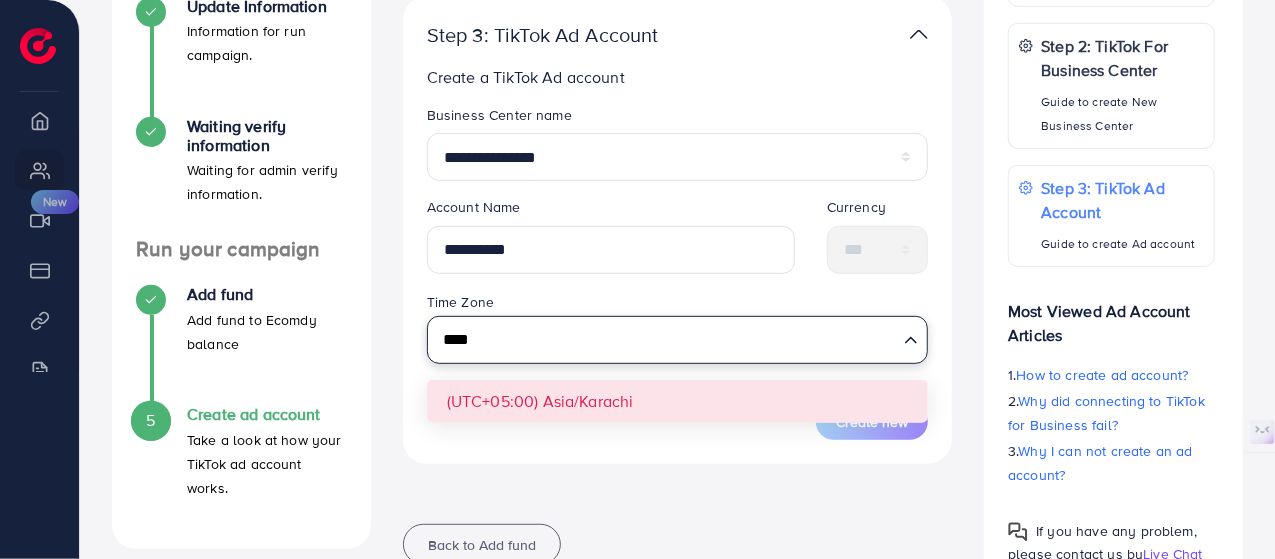 type on "****" 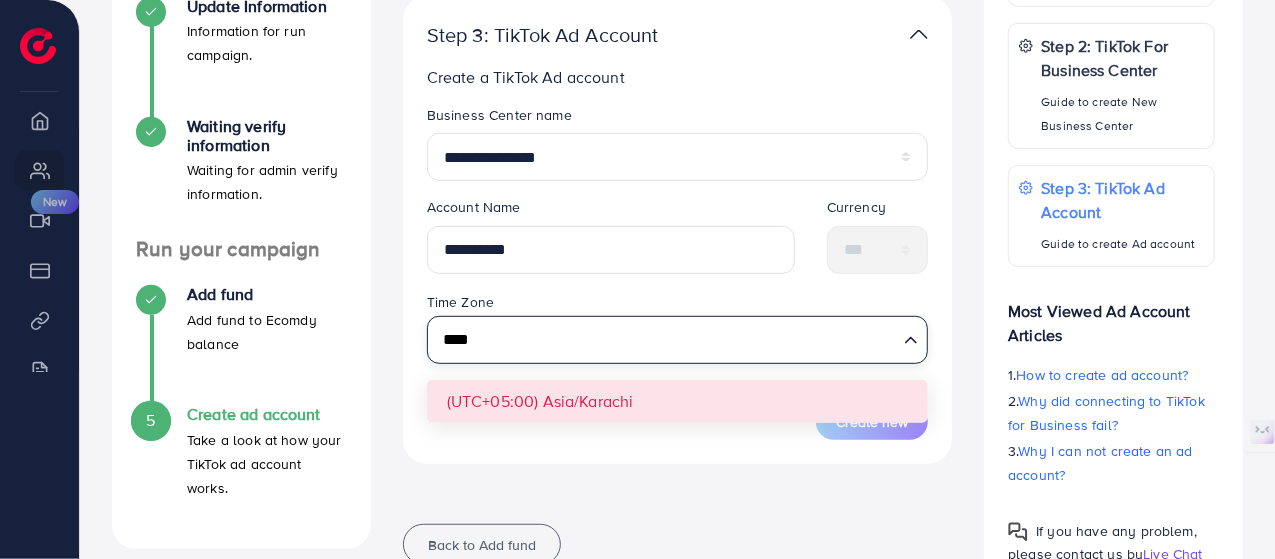 type 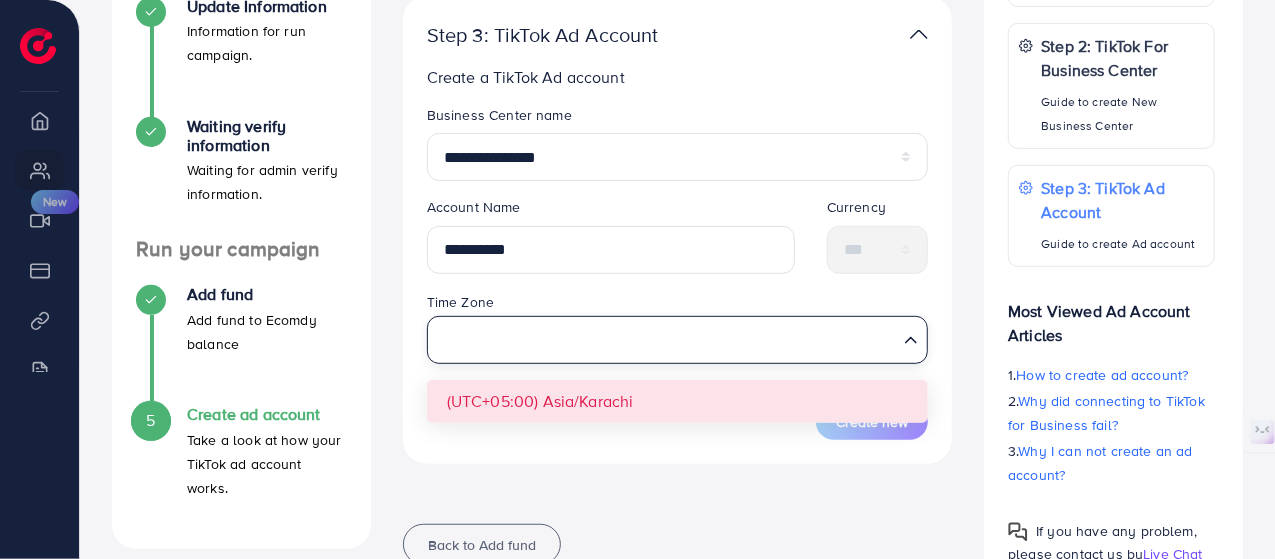 click on "**********" at bounding box center (678, 272) 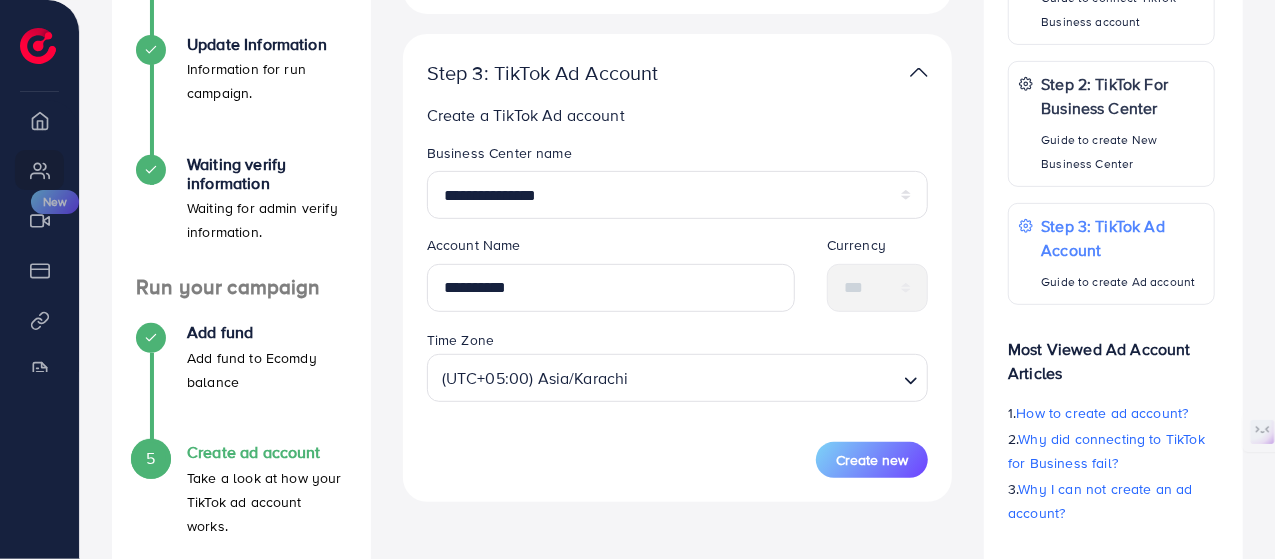 scroll, scrollTop: 462, scrollLeft: 0, axis: vertical 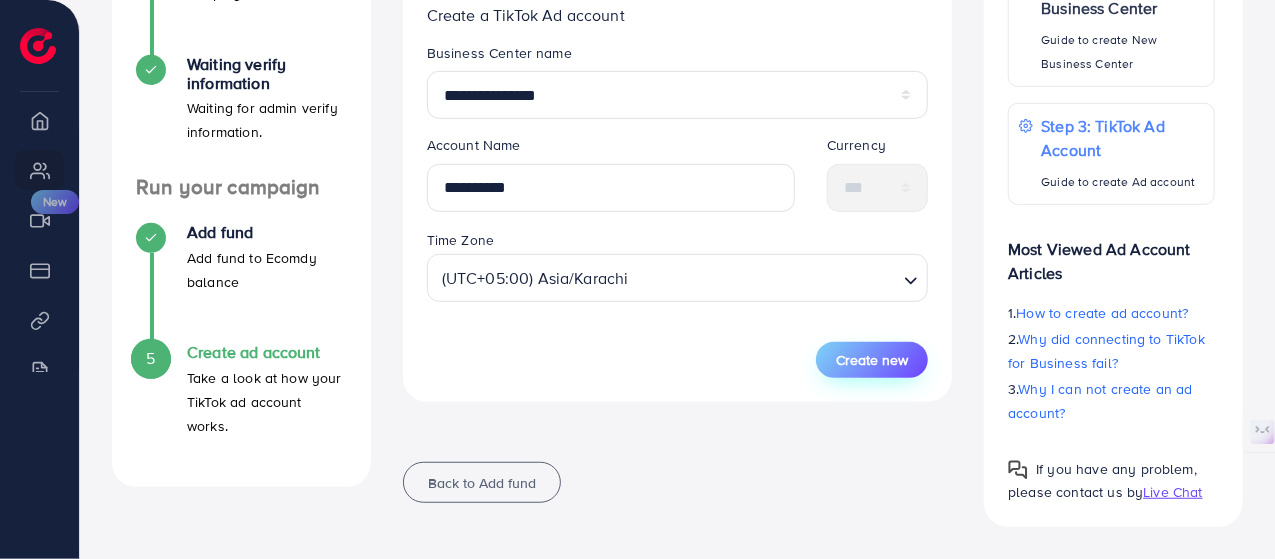 click on "Create new" at bounding box center (872, 360) 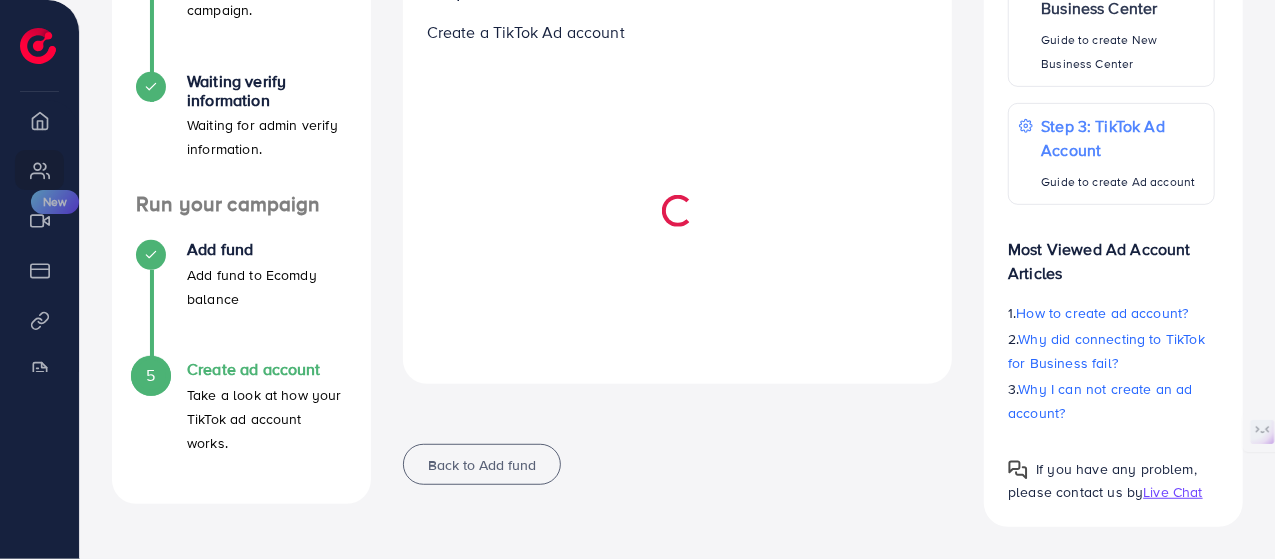 scroll, scrollTop: 443, scrollLeft: 0, axis: vertical 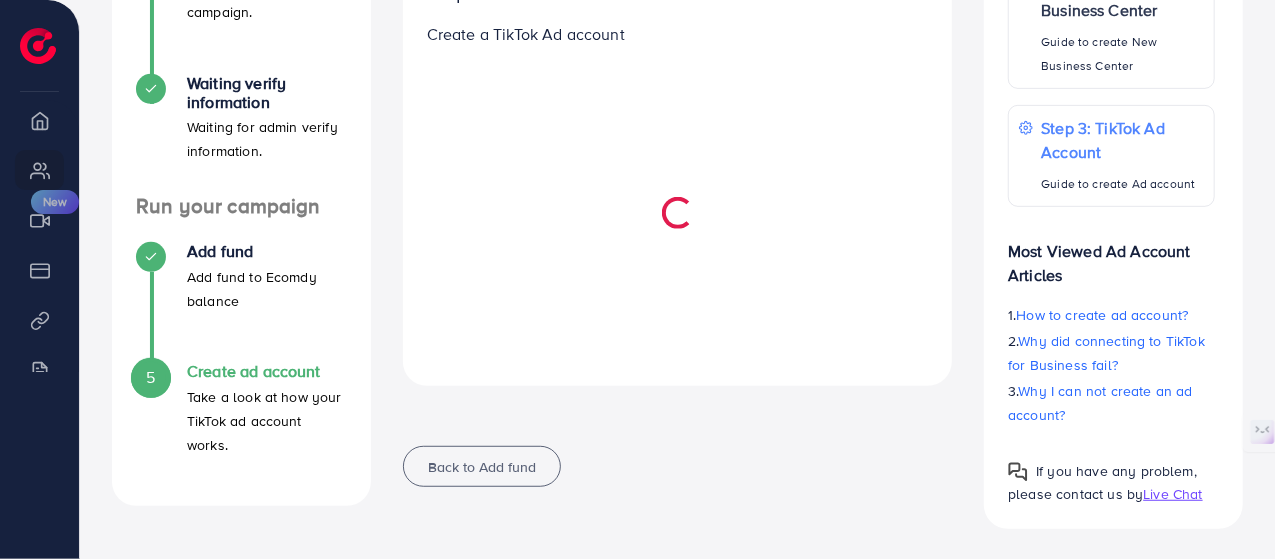 select 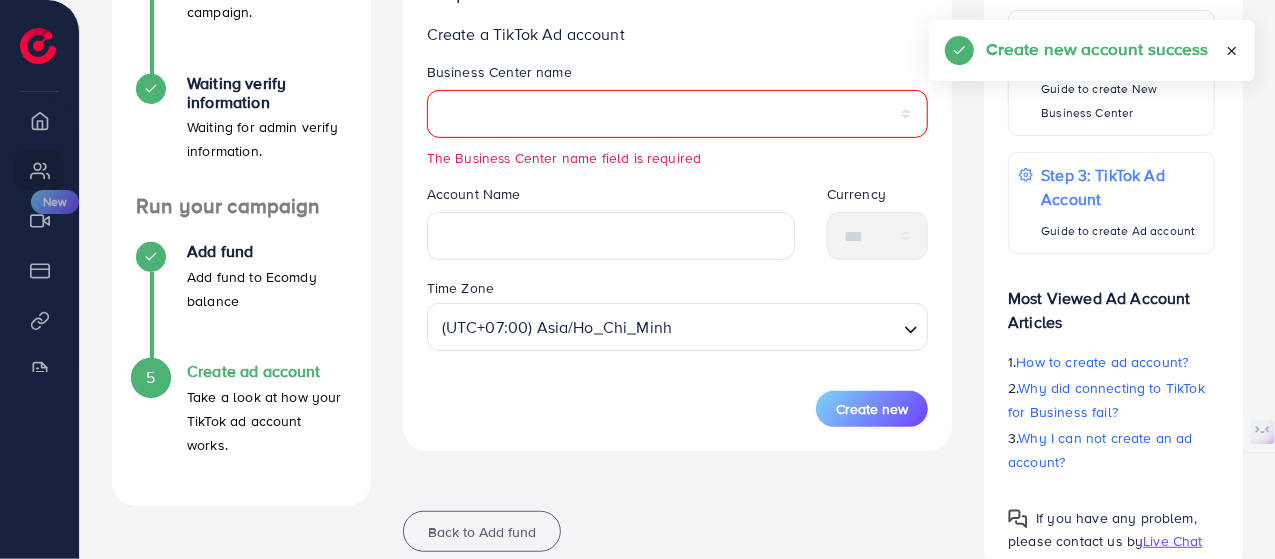 scroll, scrollTop: 462, scrollLeft: 0, axis: vertical 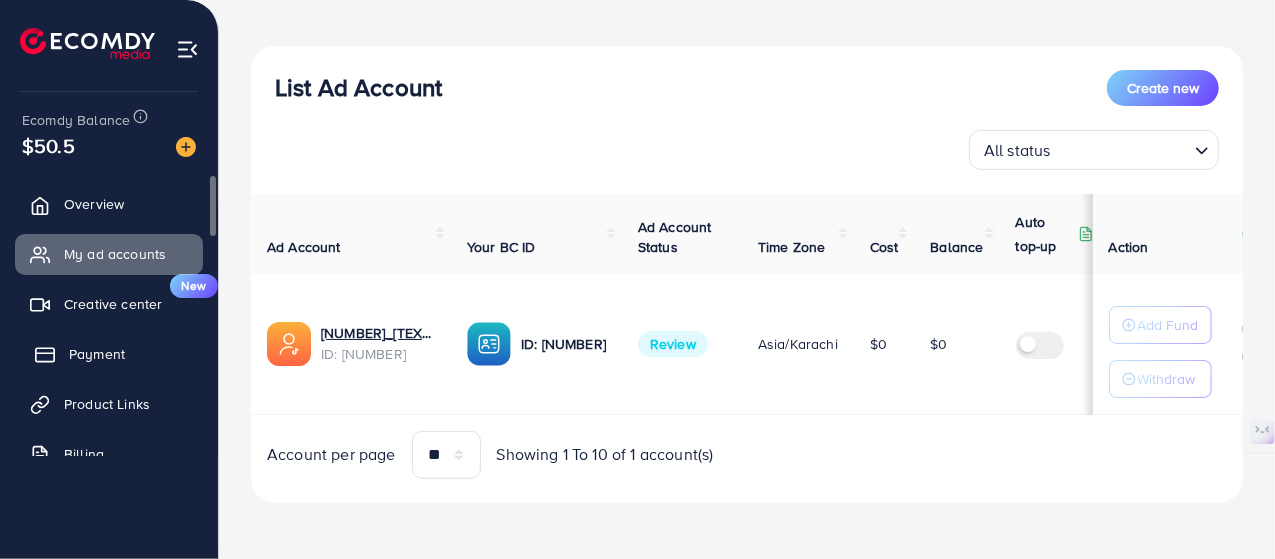 click on "Payment" at bounding box center [97, 354] 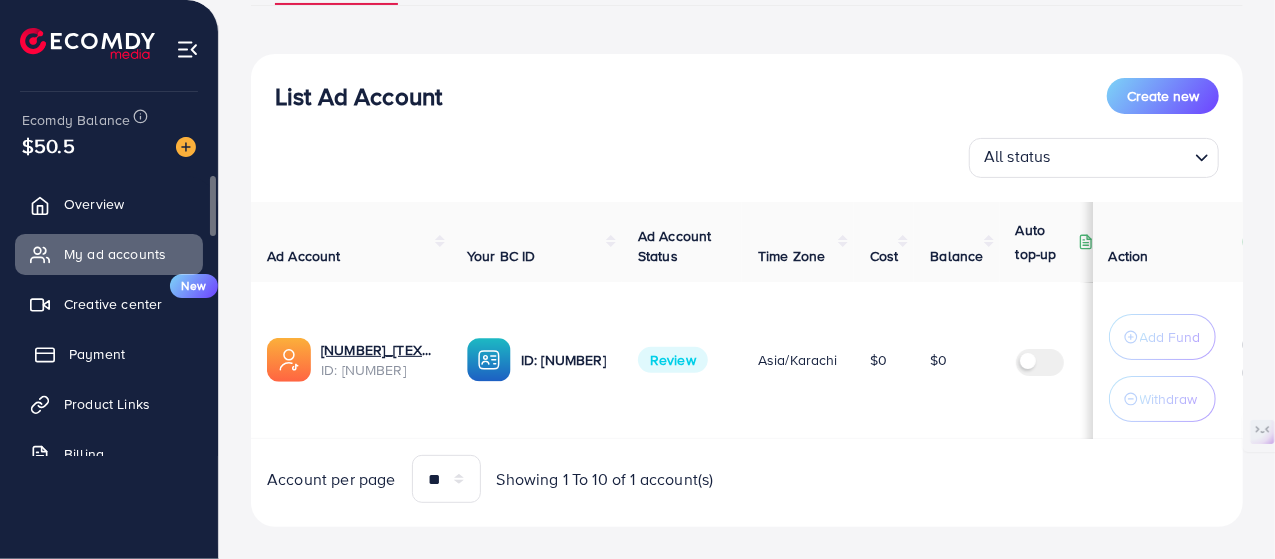 scroll, scrollTop: 206, scrollLeft: 0, axis: vertical 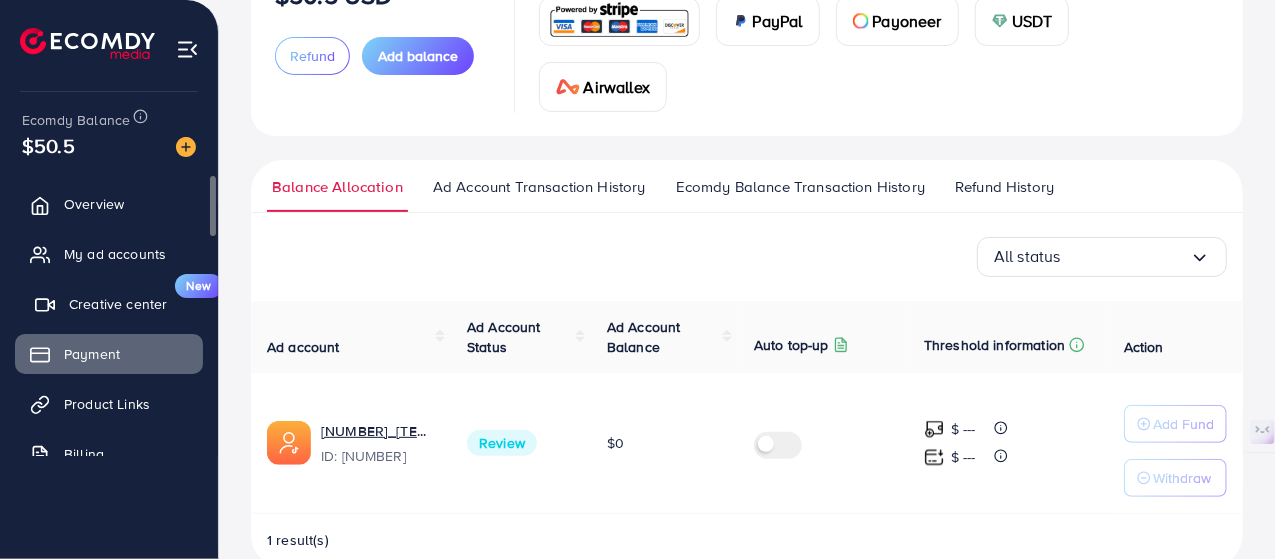 click on "Creative center" at bounding box center [118, 304] 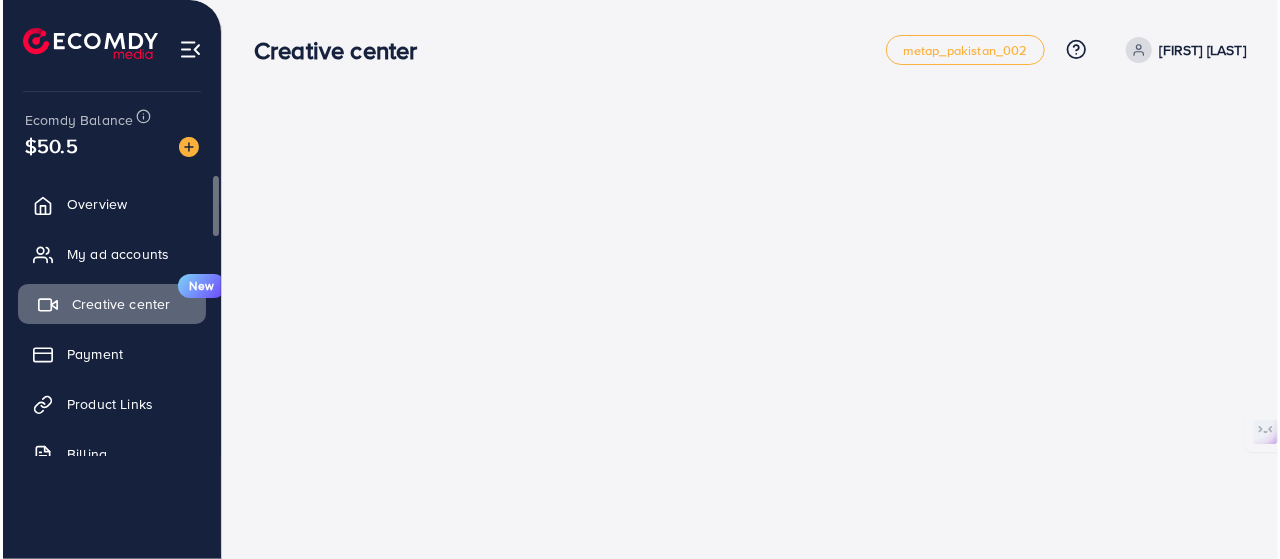 scroll, scrollTop: 0, scrollLeft: 0, axis: both 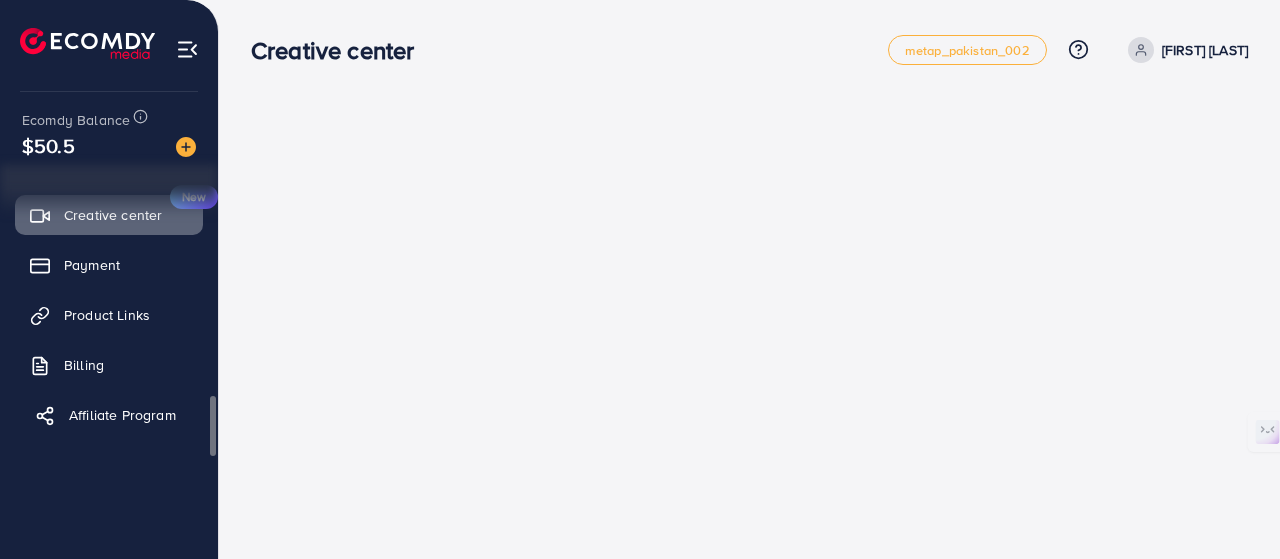click on "Affiliate Program" at bounding box center [122, 415] 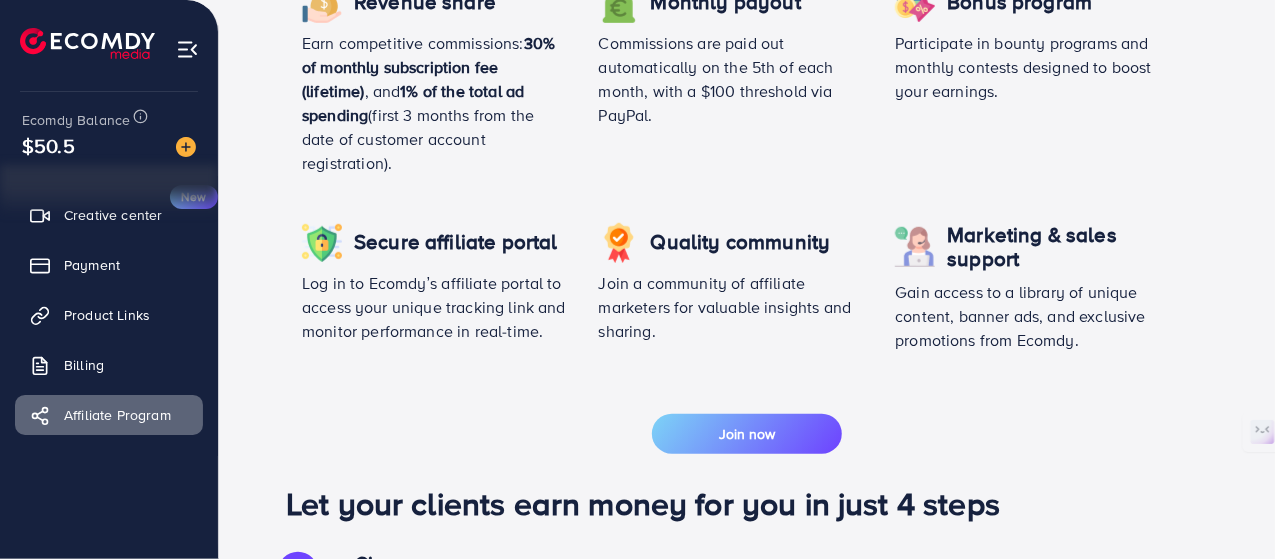 scroll, scrollTop: 500, scrollLeft: 0, axis: vertical 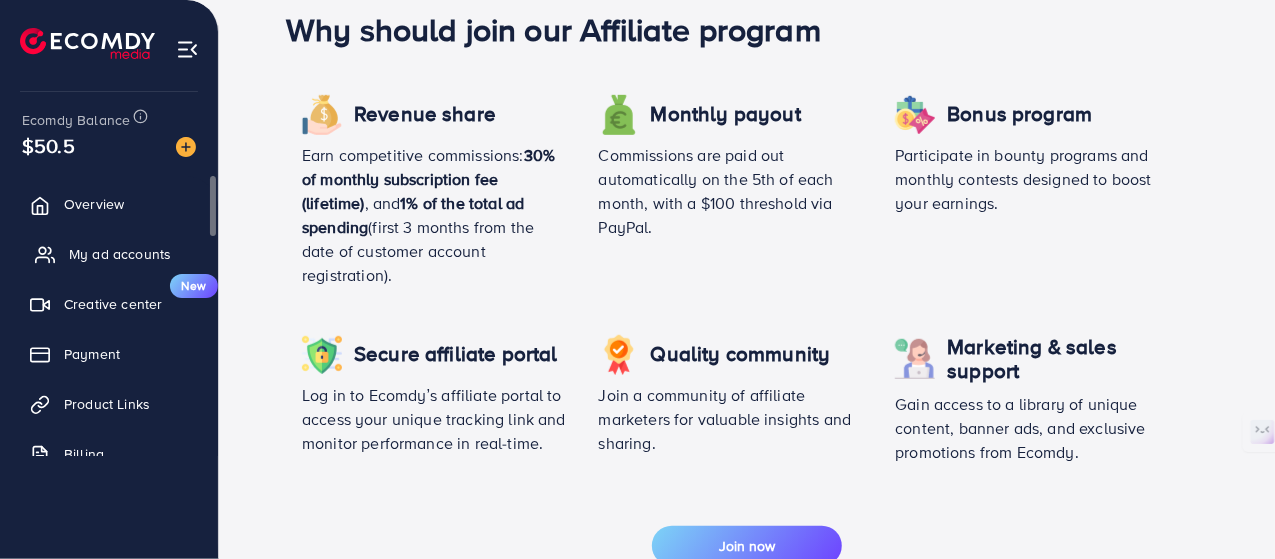 click on "My ad accounts" at bounding box center (120, 254) 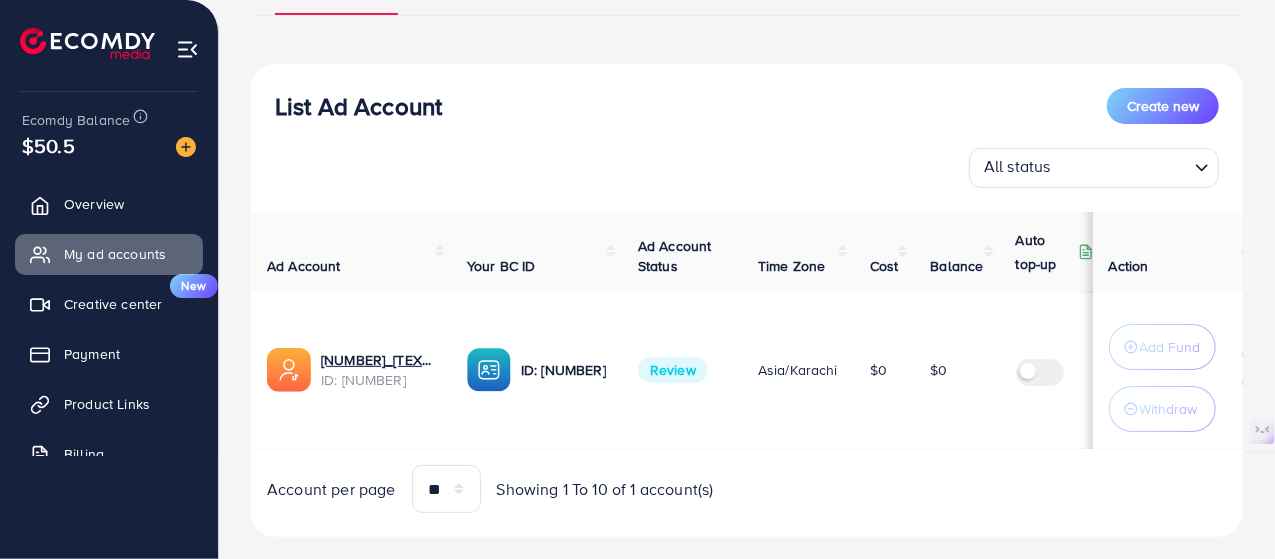 scroll, scrollTop: 200, scrollLeft: 0, axis: vertical 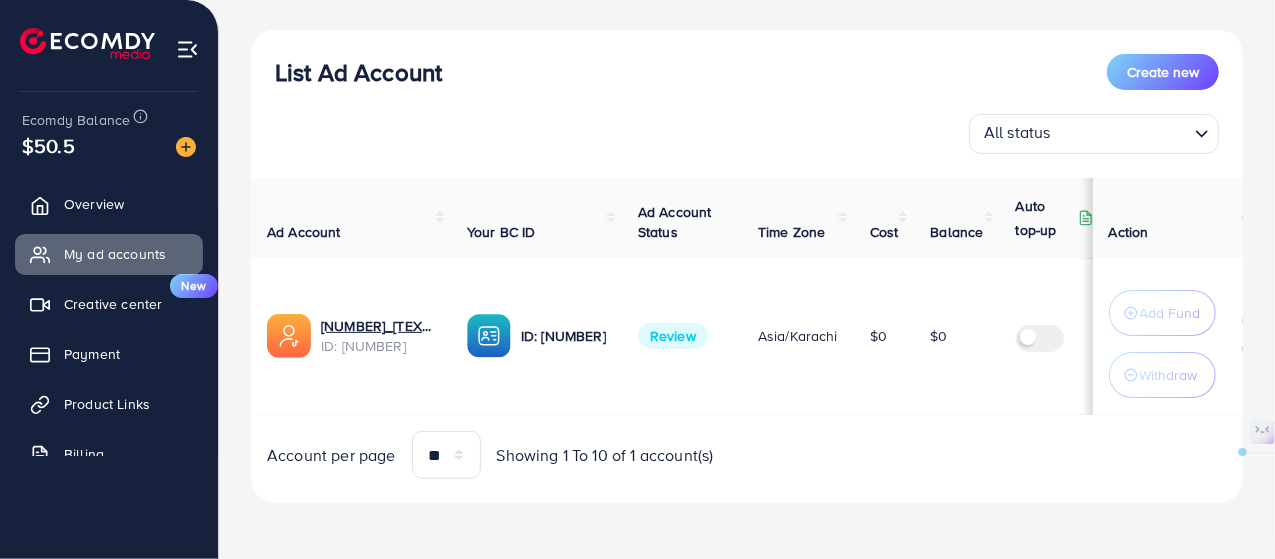 drag, startPoint x: 36, startPoint y: 147, endPoint x: 87, endPoint y: 142, distance: 51.24451 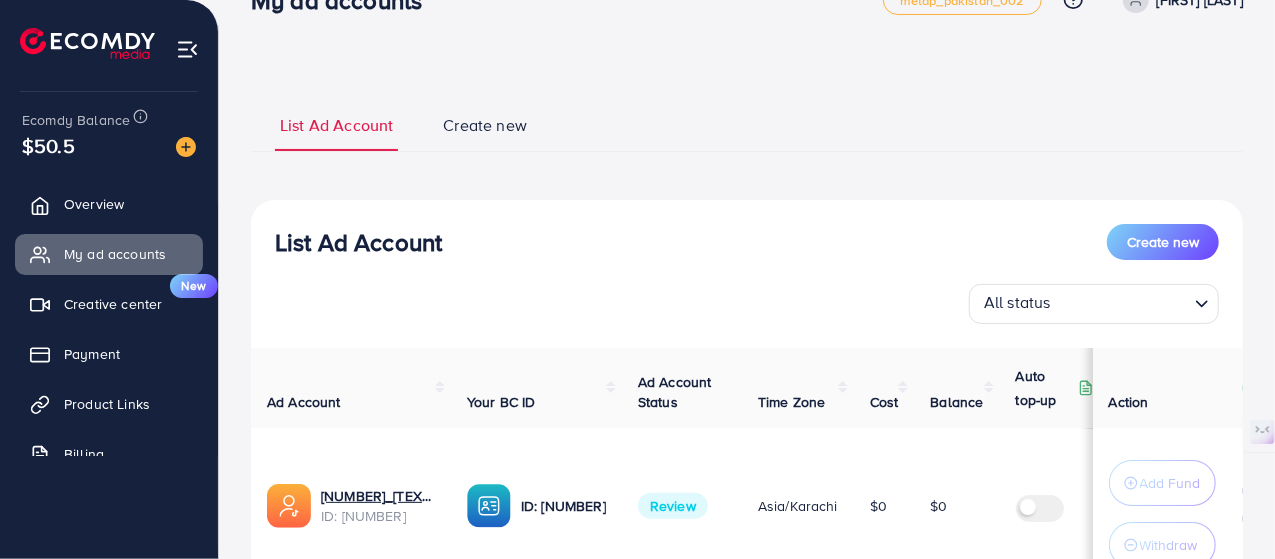scroll, scrollTop: 0, scrollLeft: 0, axis: both 